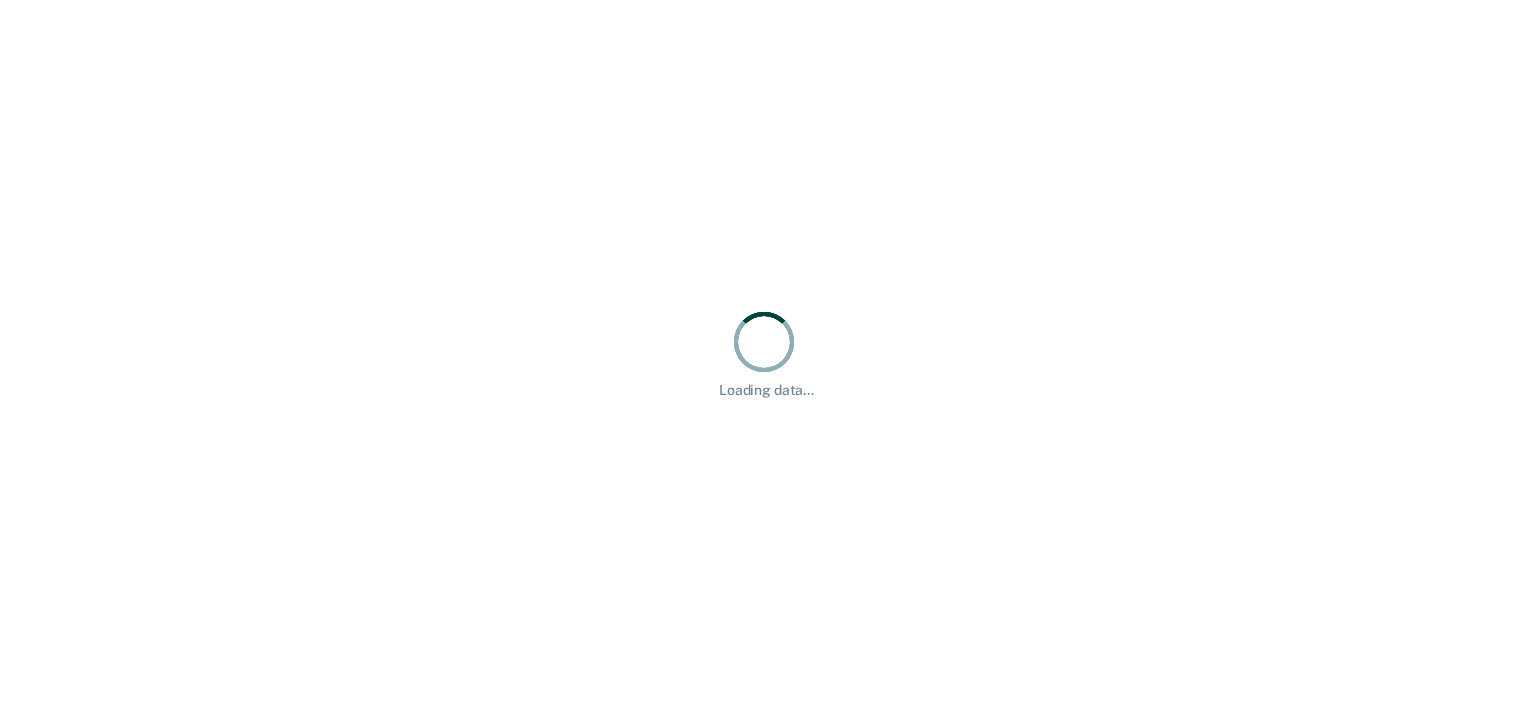 scroll, scrollTop: 0, scrollLeft: 0, axis: both 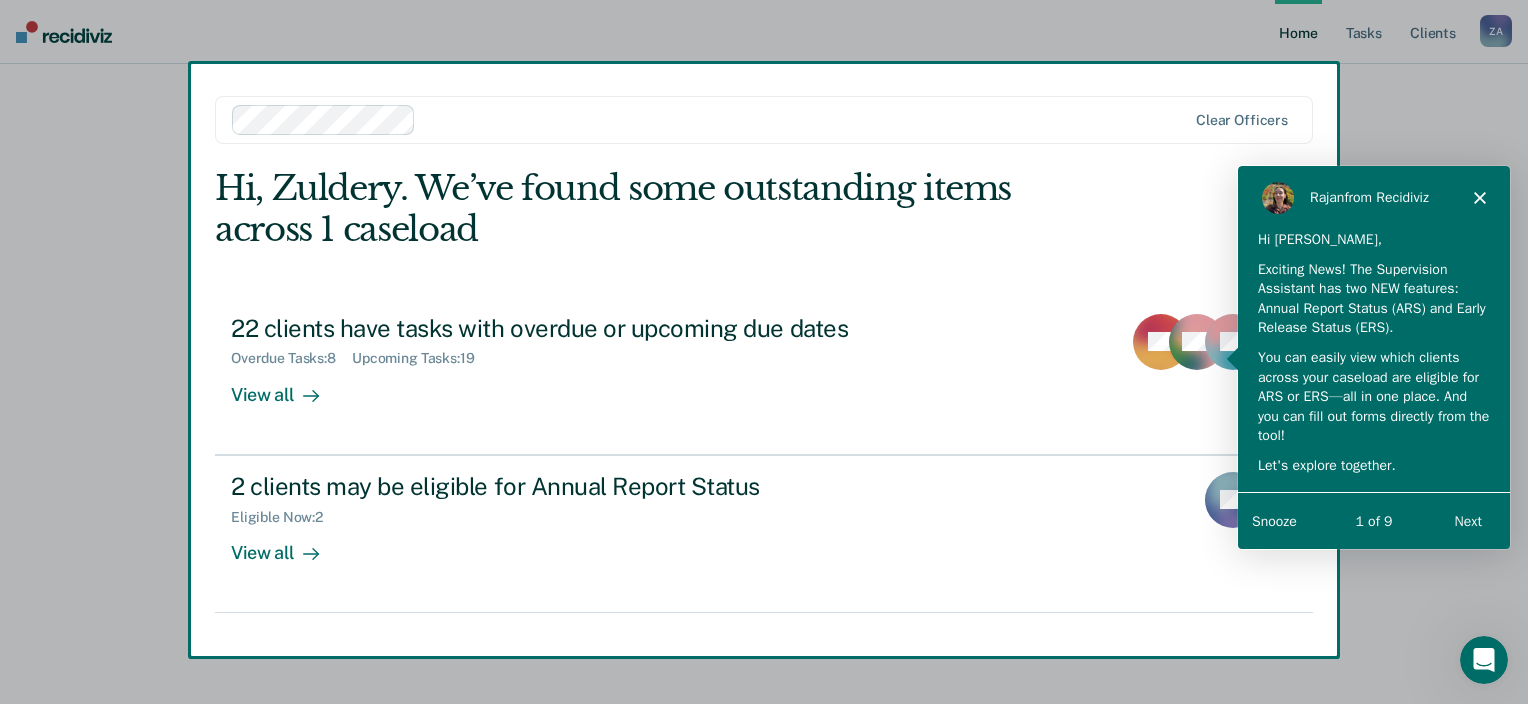click at bounding box center (764, 352) 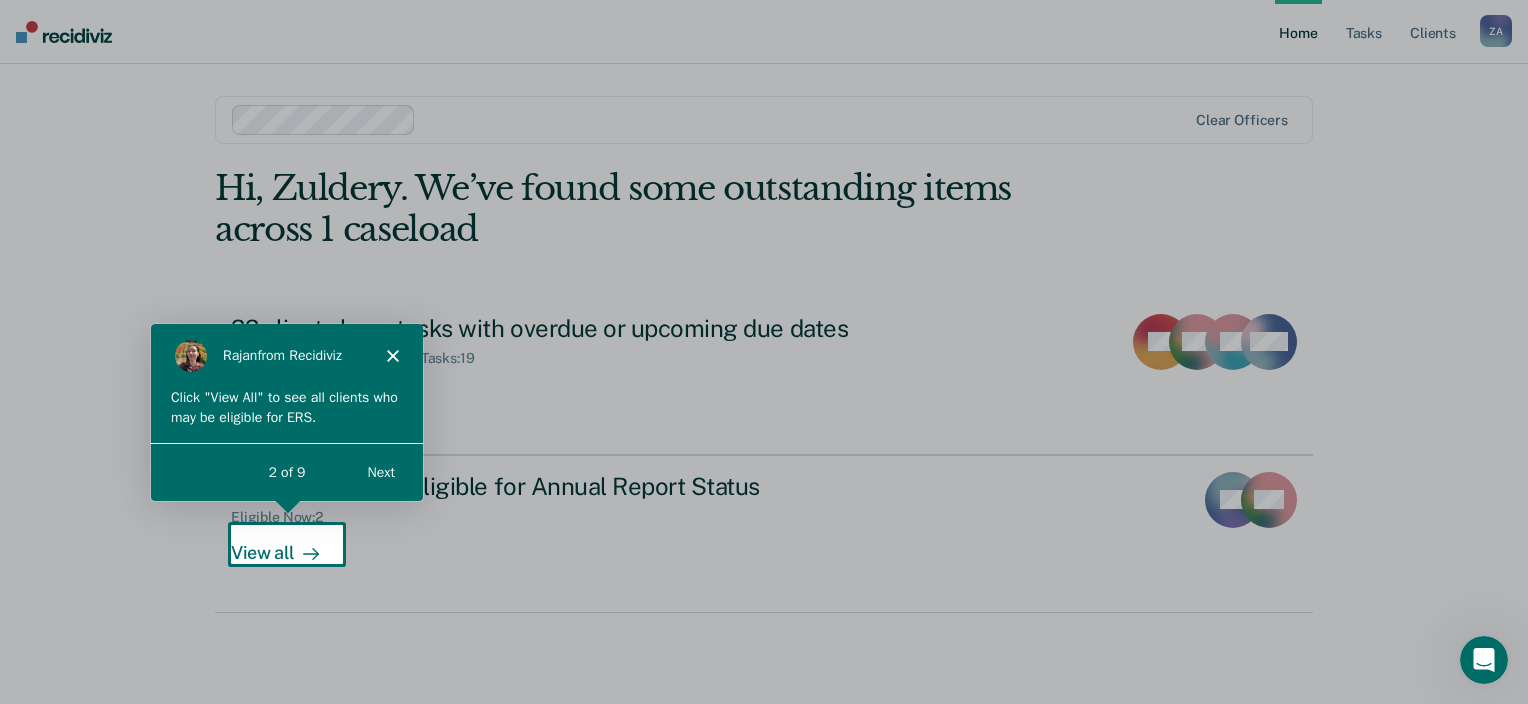 scroll, scrollTop: 0, scrollLeft: 0, axis: both 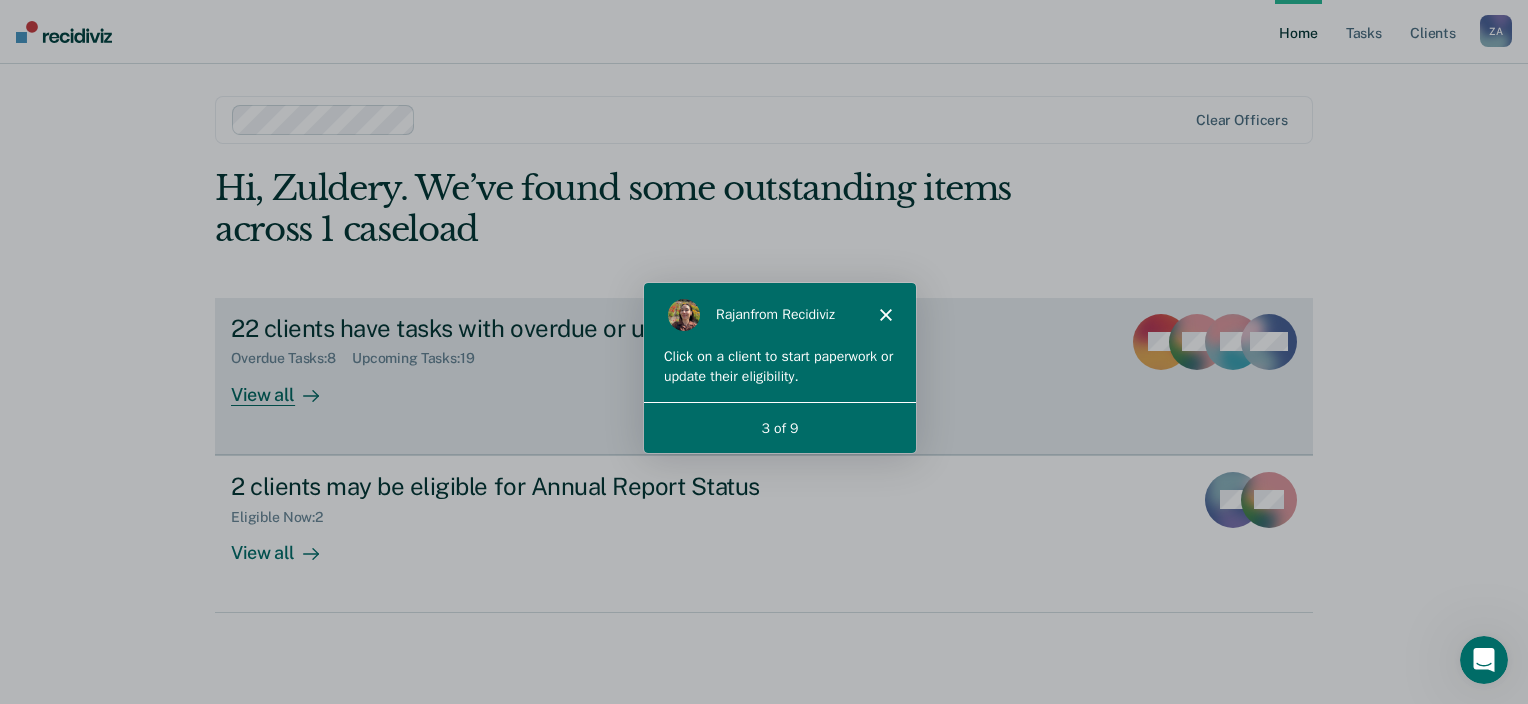 click on "View all" at bounding box center [287, 386] 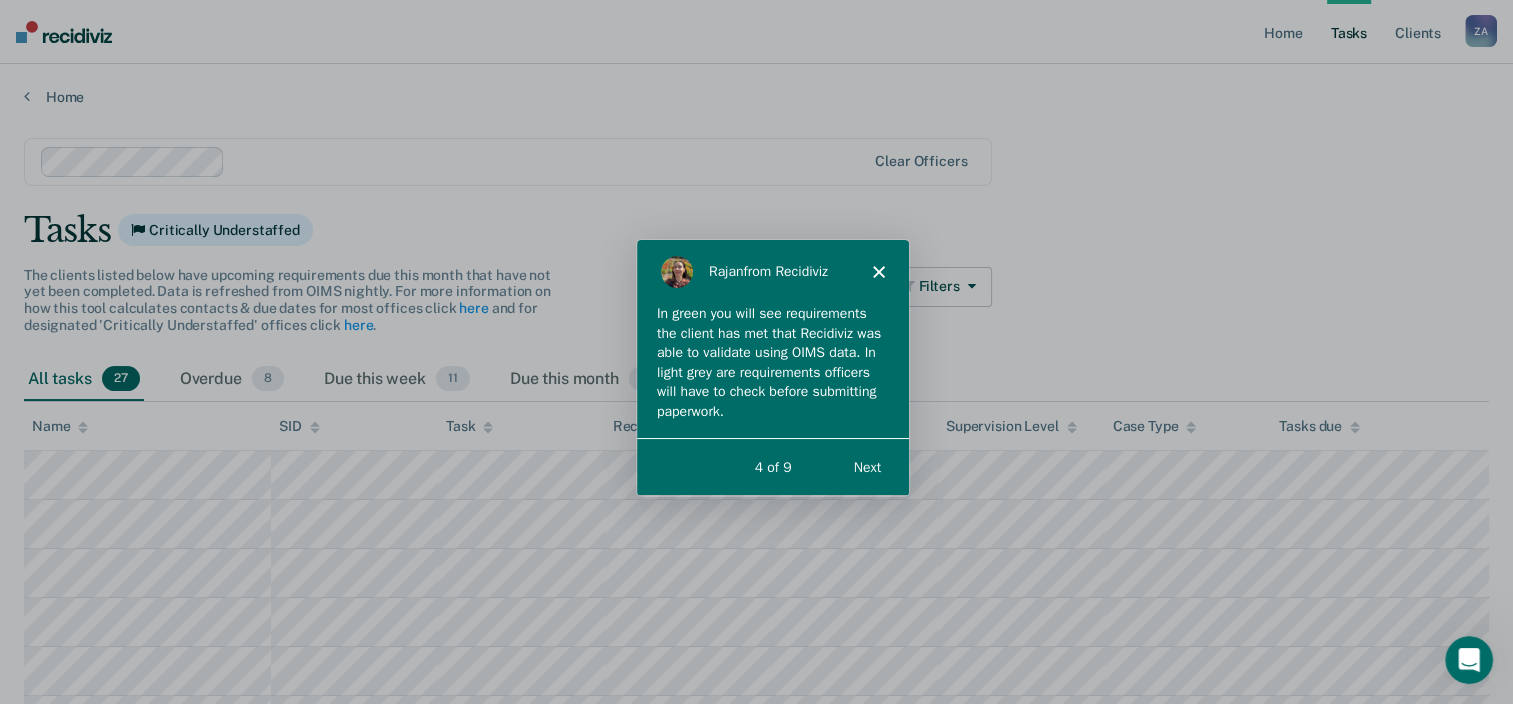 scroll, scrollTop: 0, scrollLeft: 0, axis: both 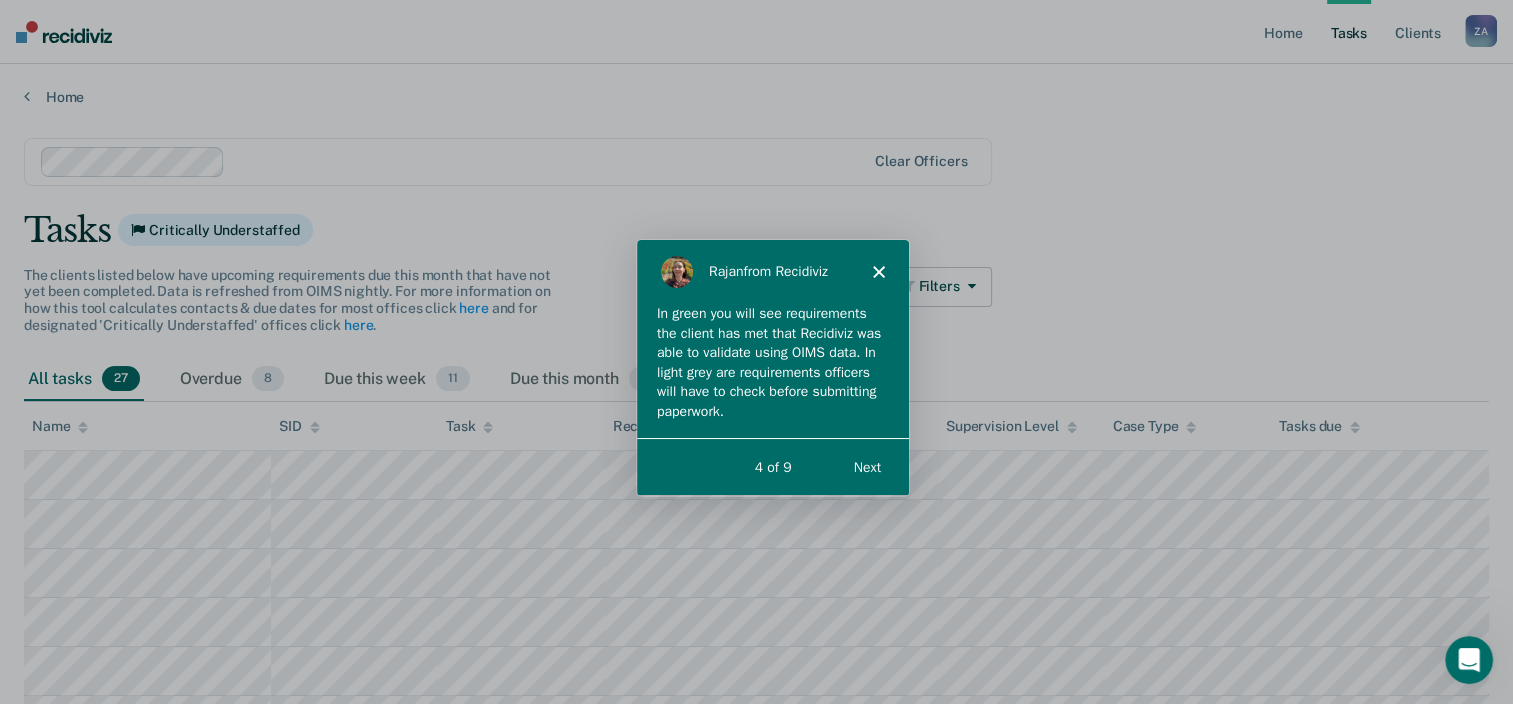 click on "Next" at bounding box center (865, 466) 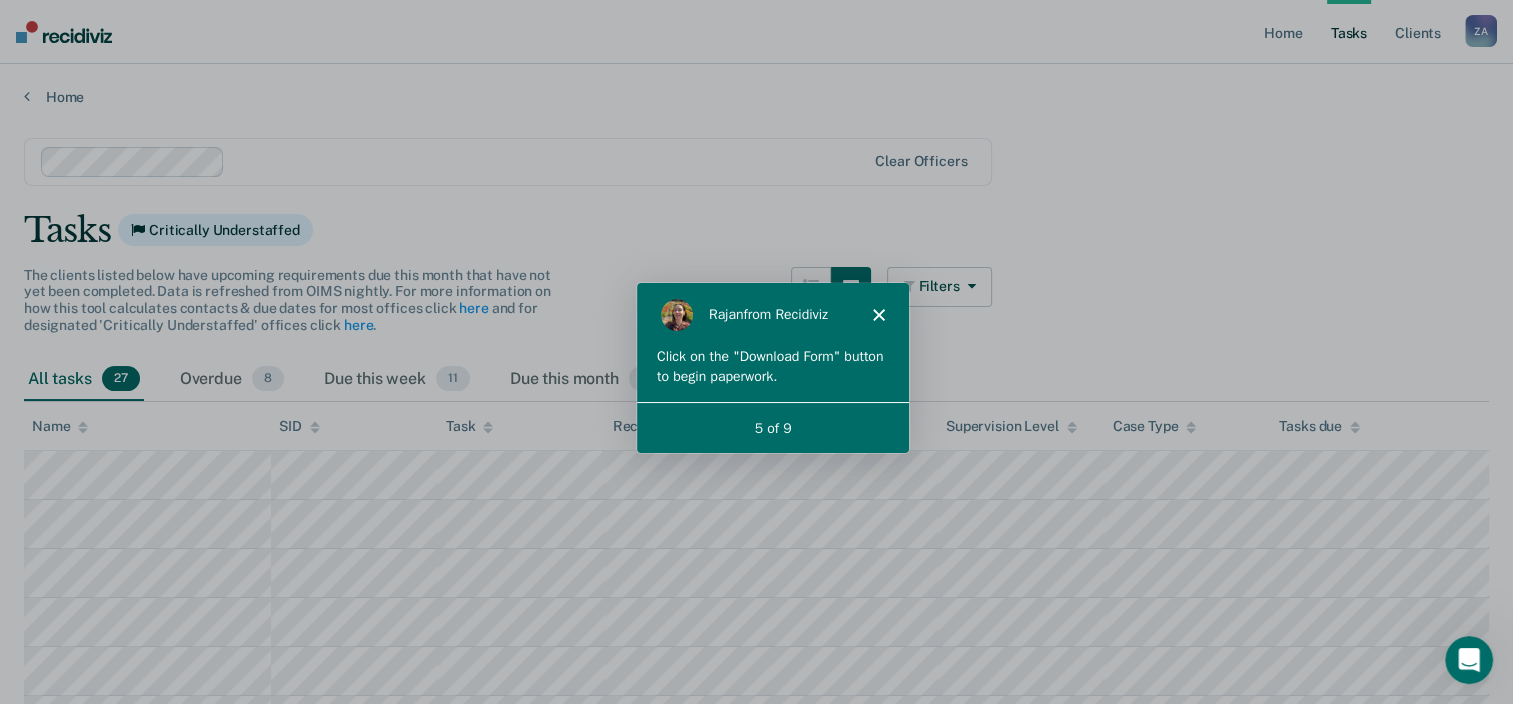 scroll, scrollTop: 0, scrollLeft: 0, axis: both 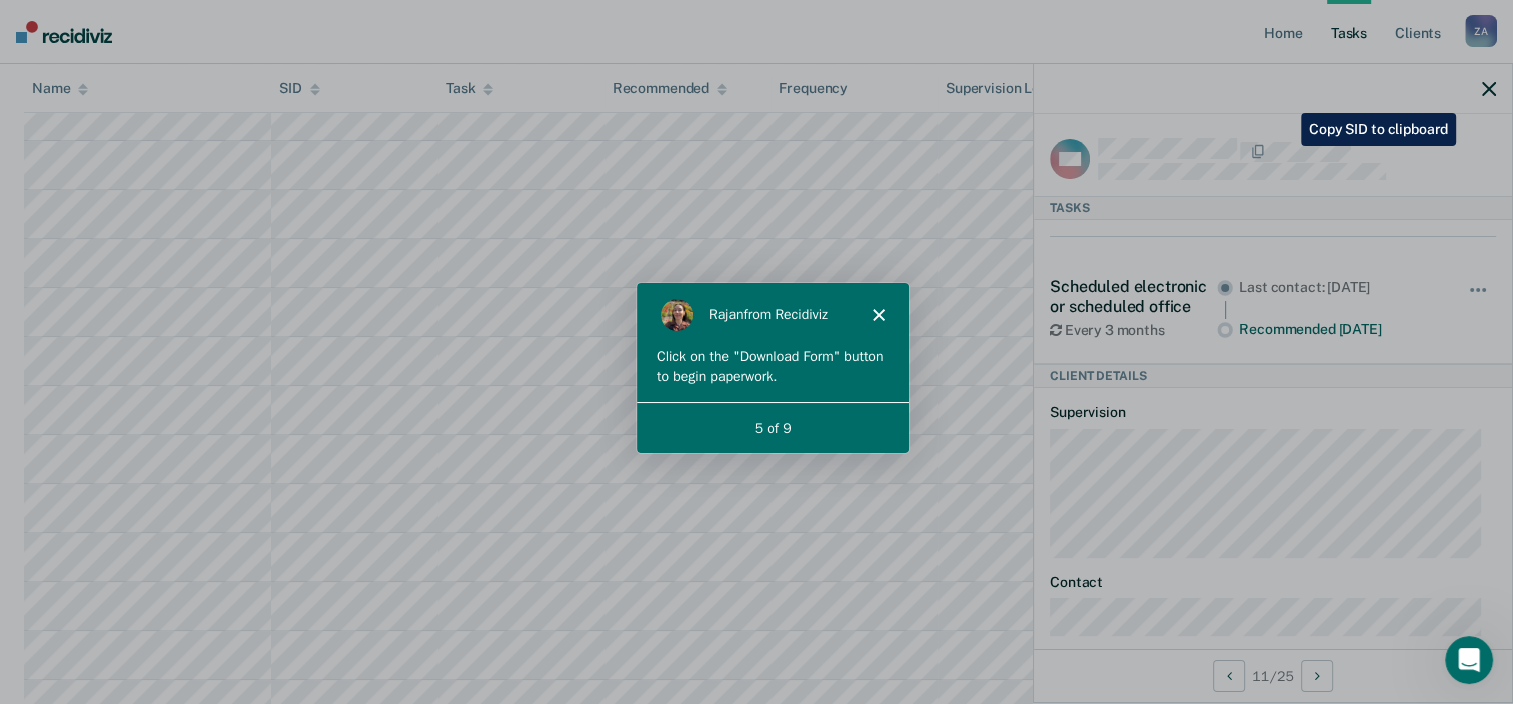 drag, startPoint x: 1304, startPoint y: 159, endPoint x: 1347, endPoint y: 119, distance: 58.728188 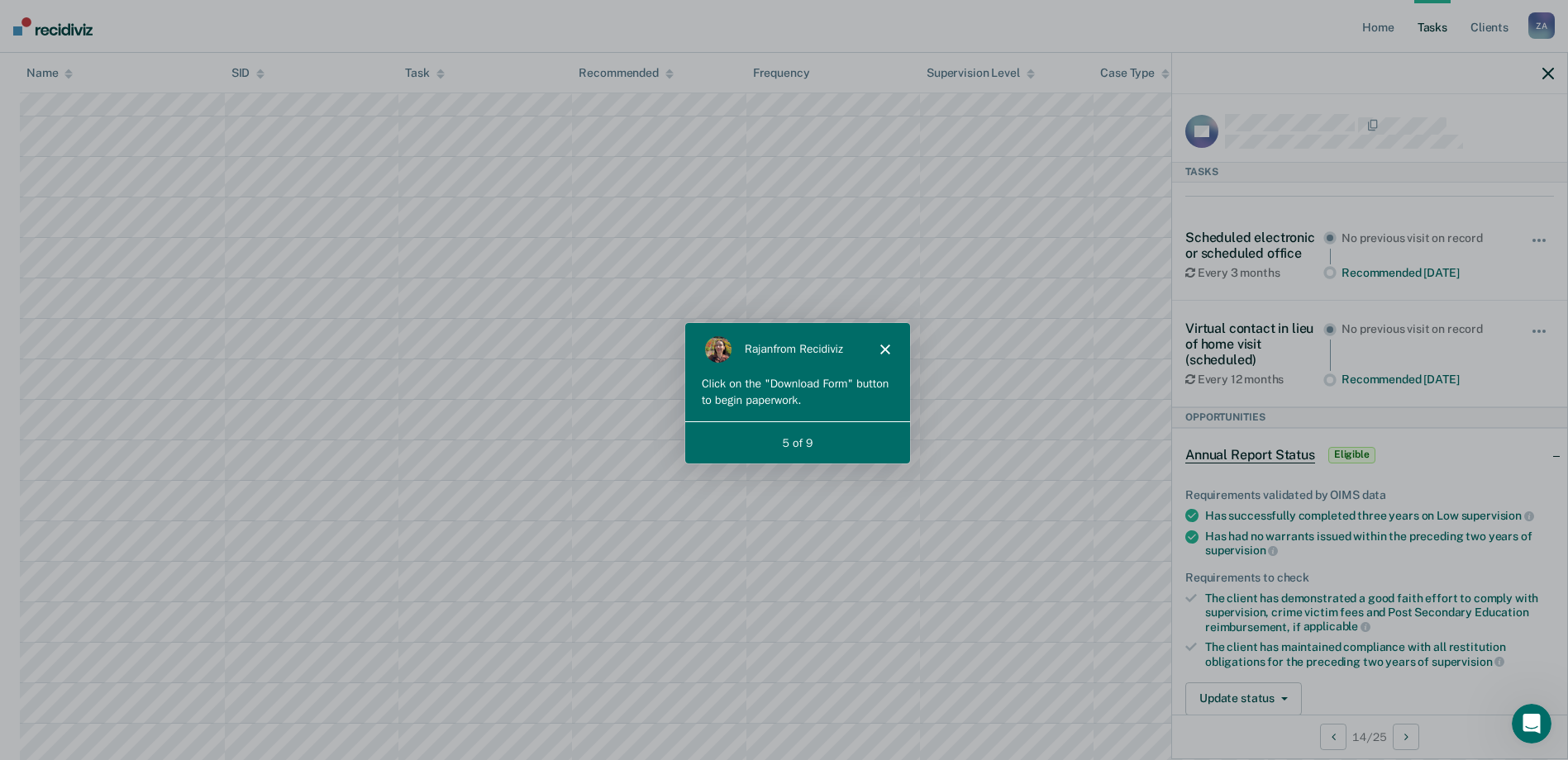 scroll, scrollTop: 743, scrollLeft: 0, axis: vertical 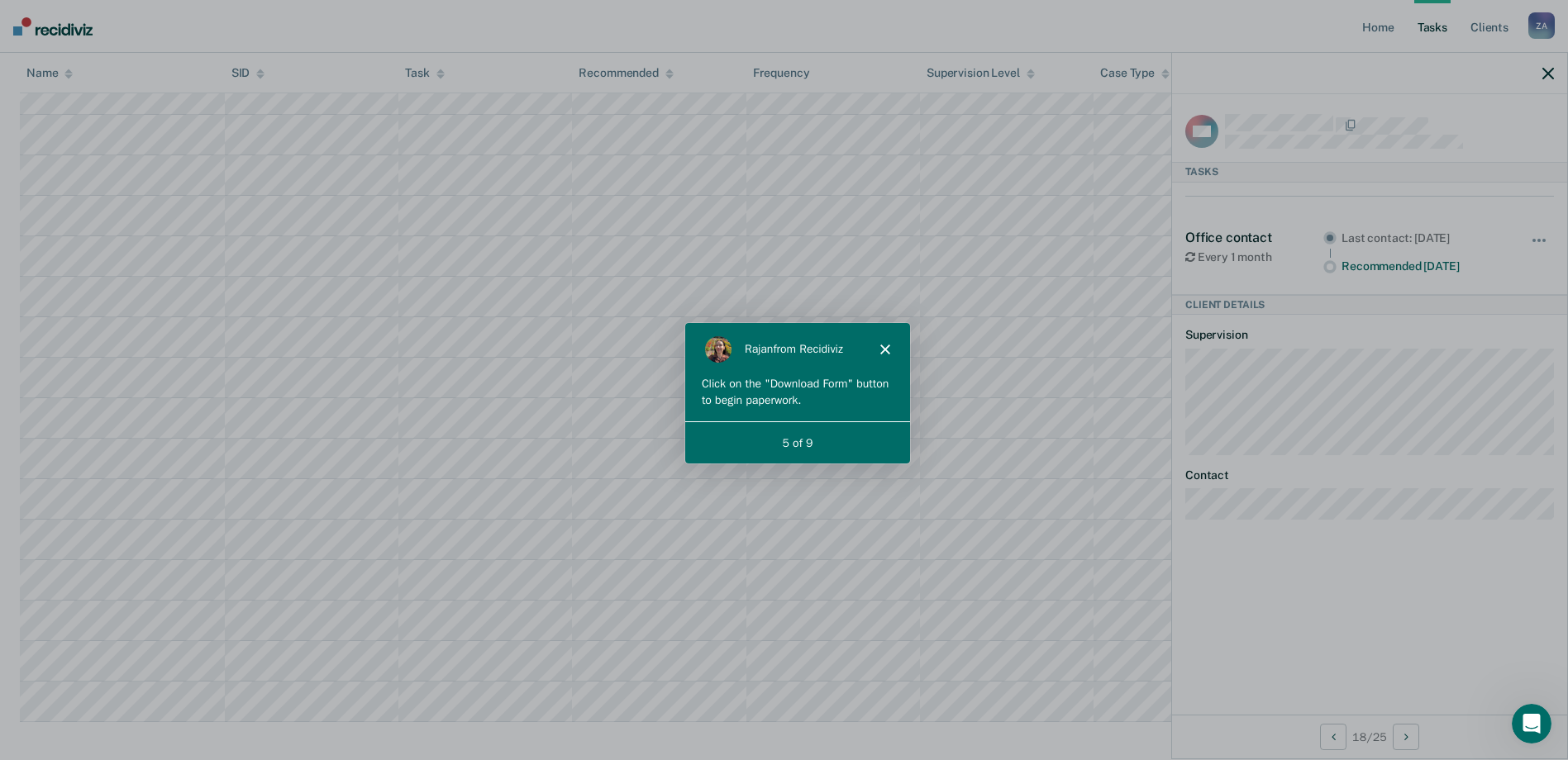 click 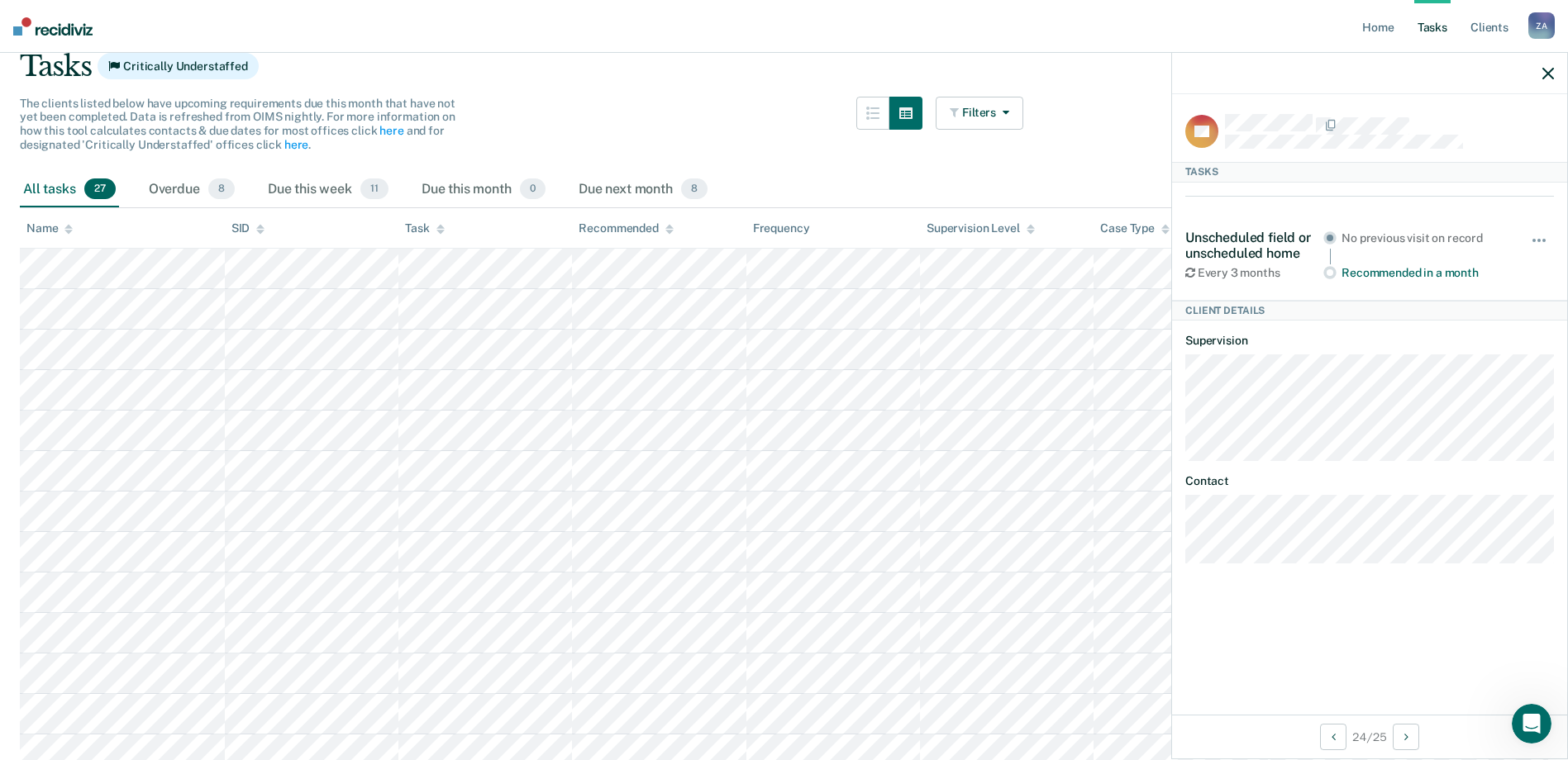 scroll, scrollTop: 111, scrollLeft: 0, axis: vertical 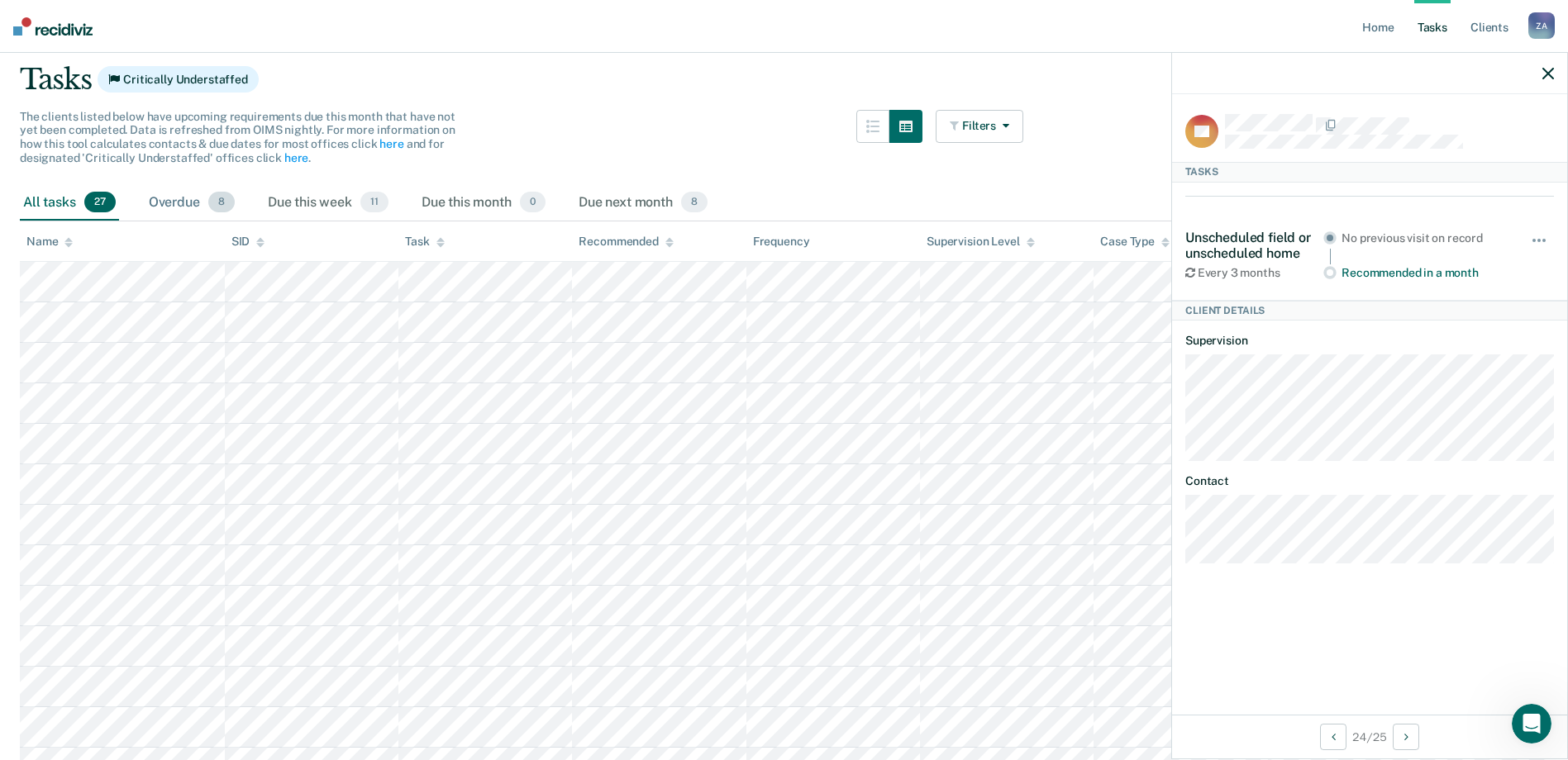 click on "8" at bounding box center (222, 202) 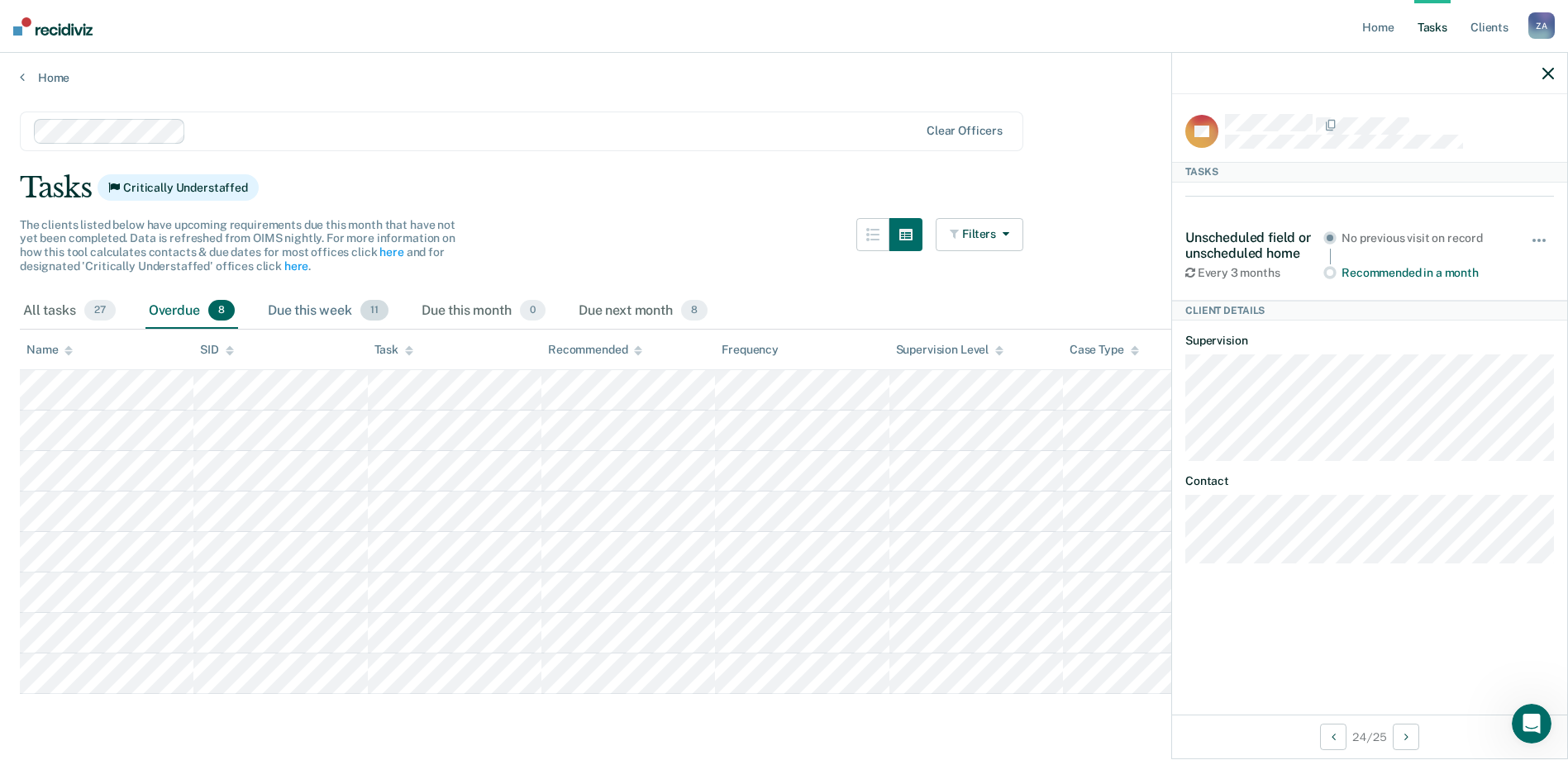 click on "Due this week 11" at bounding box center (328, 311) 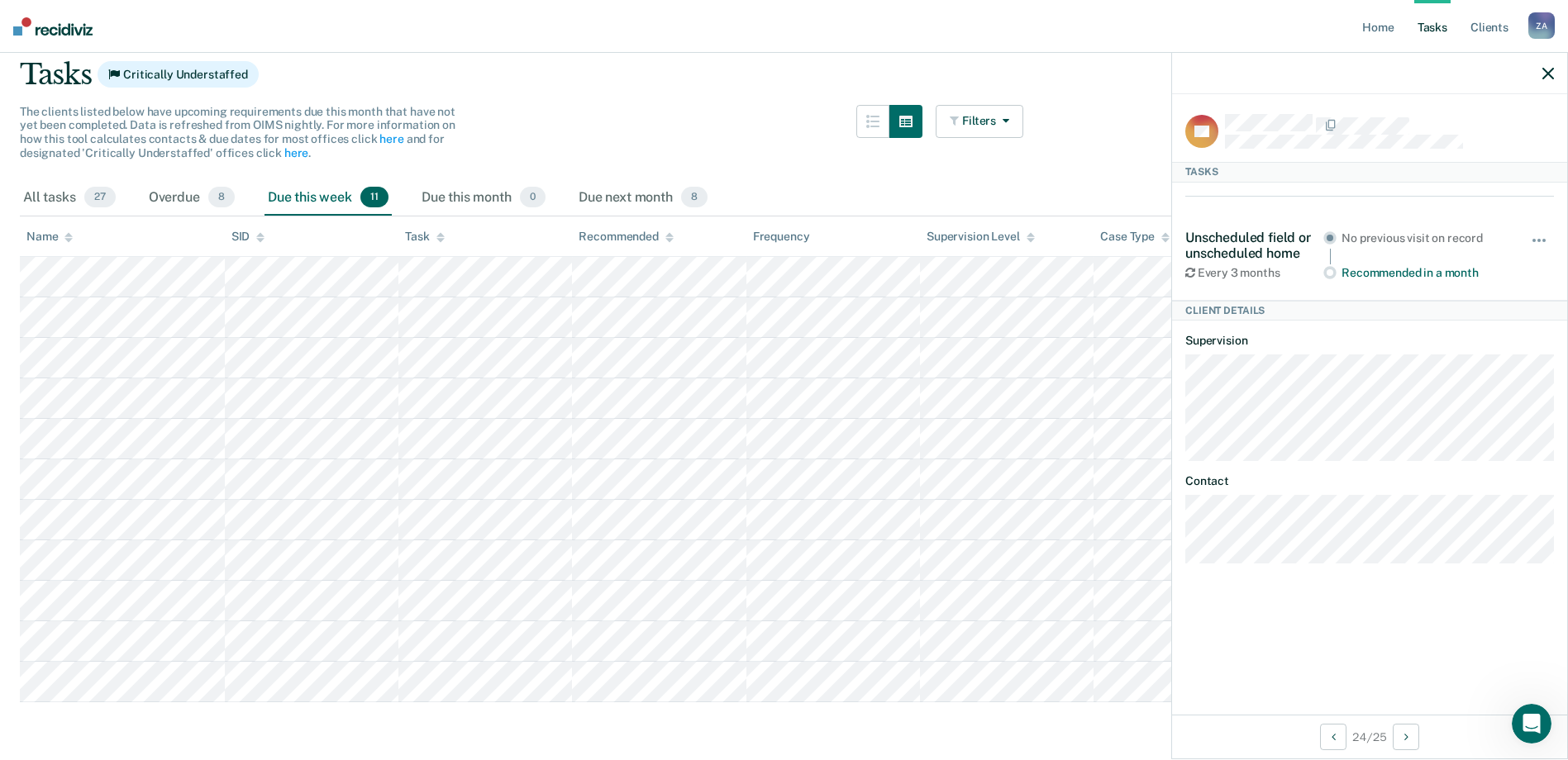 scroll, scrollTop: 124, scrollLeft: 0, axis: vertical 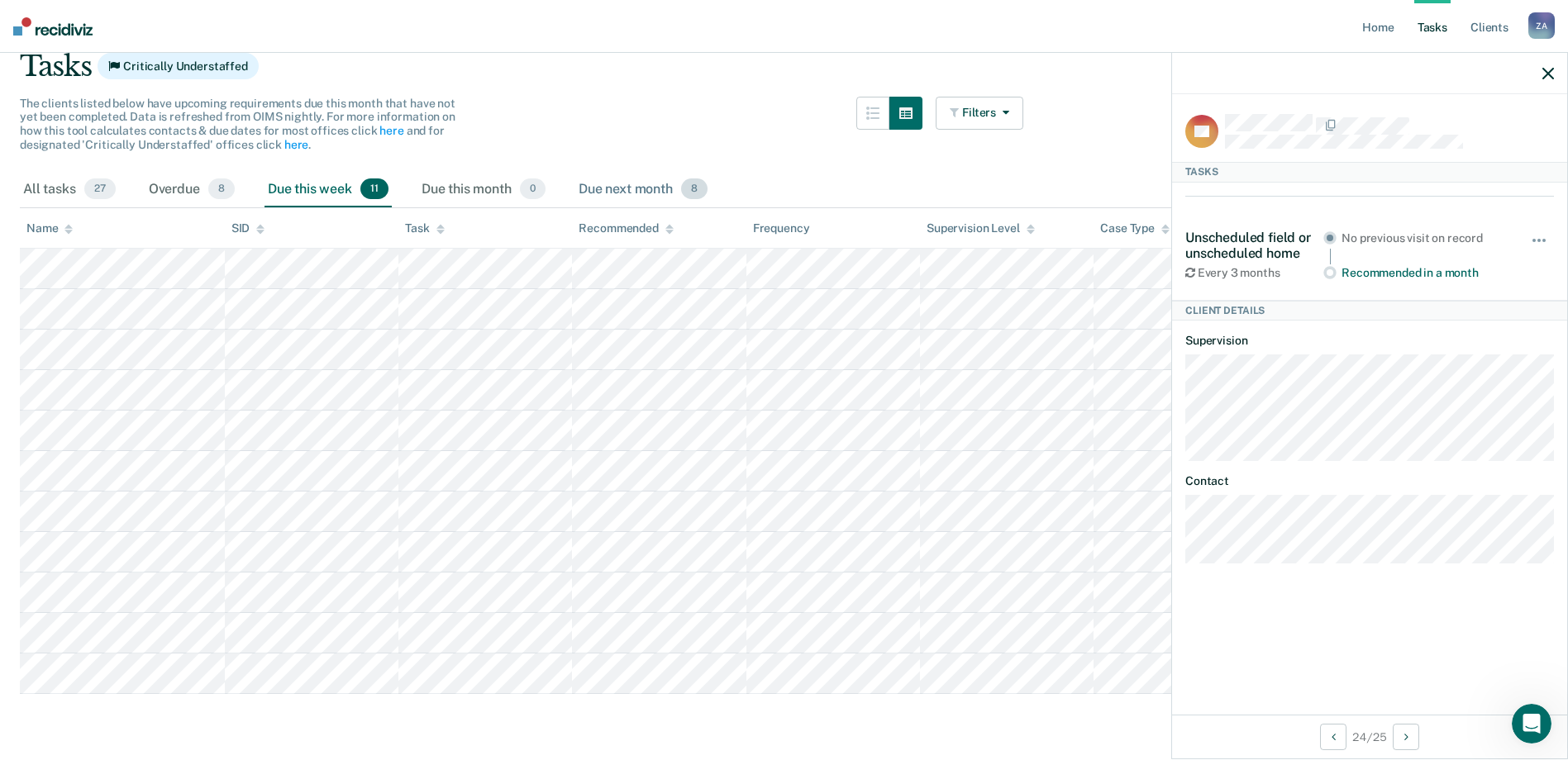 click on "Due next month 8" at bounding box center (643, 190) 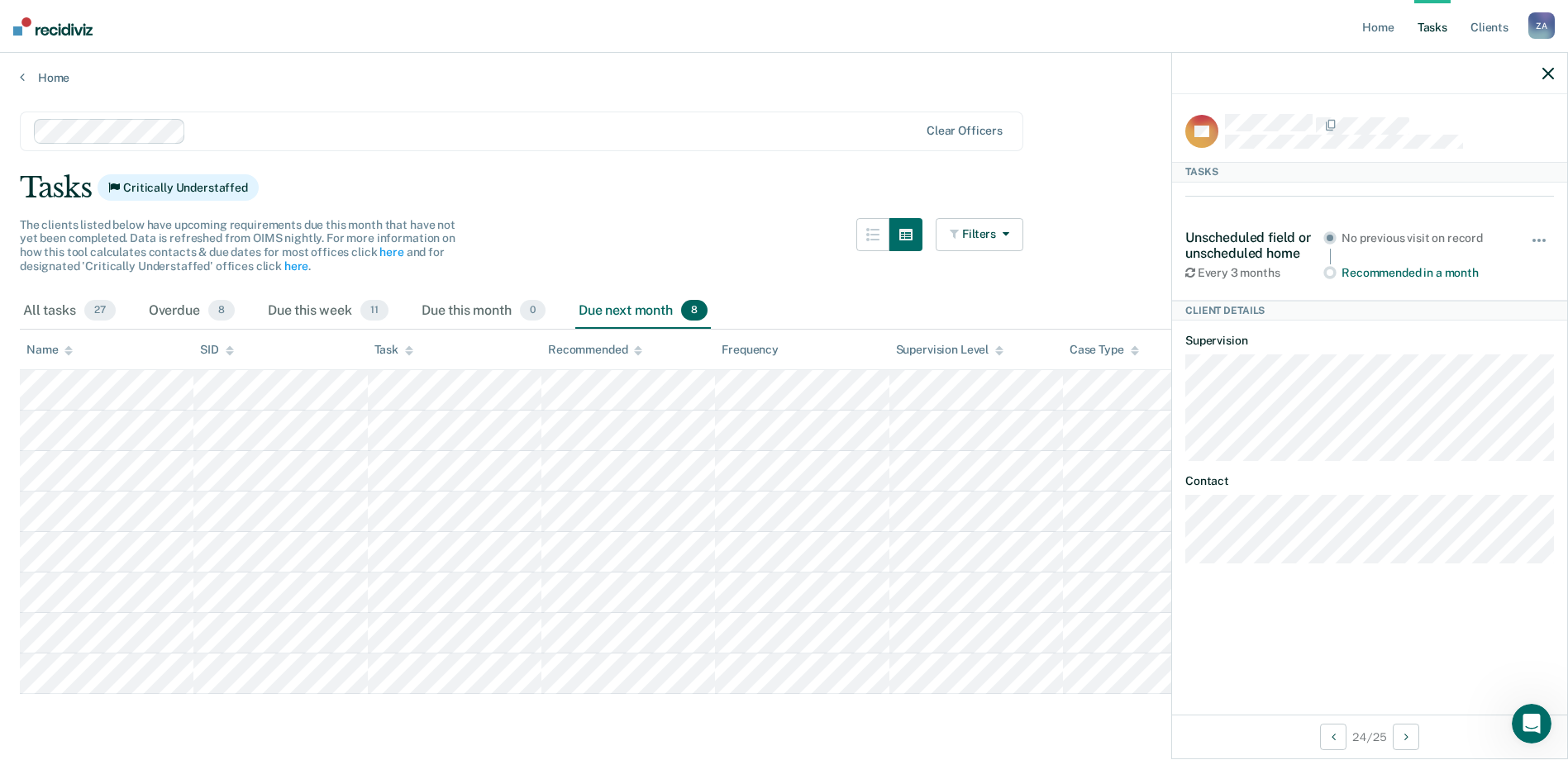 scroll, scrollTop: 2, scrollLeft: 0, axis: vertical 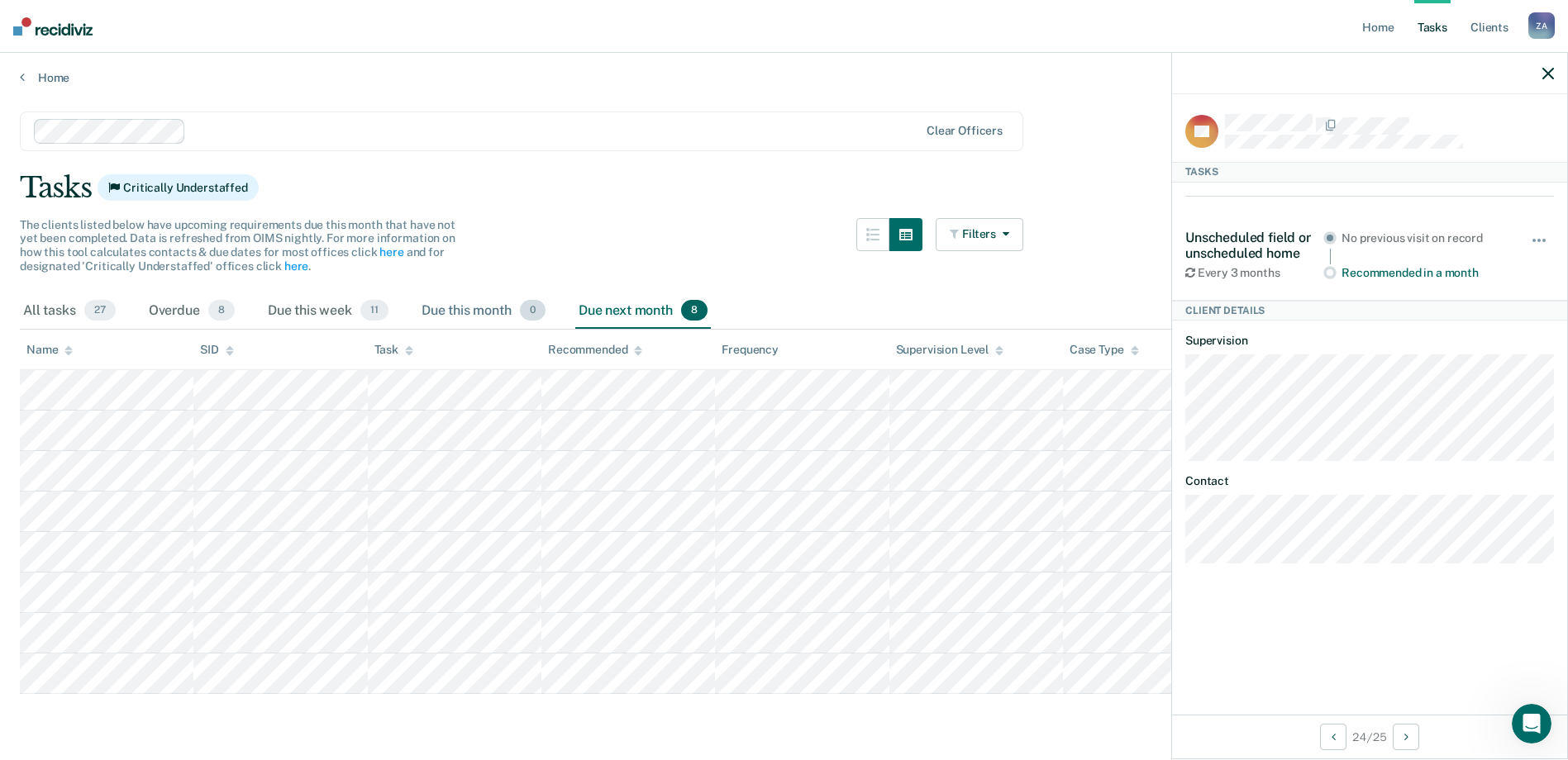 click on "Due this month 0" at bounding box center (484, 311) 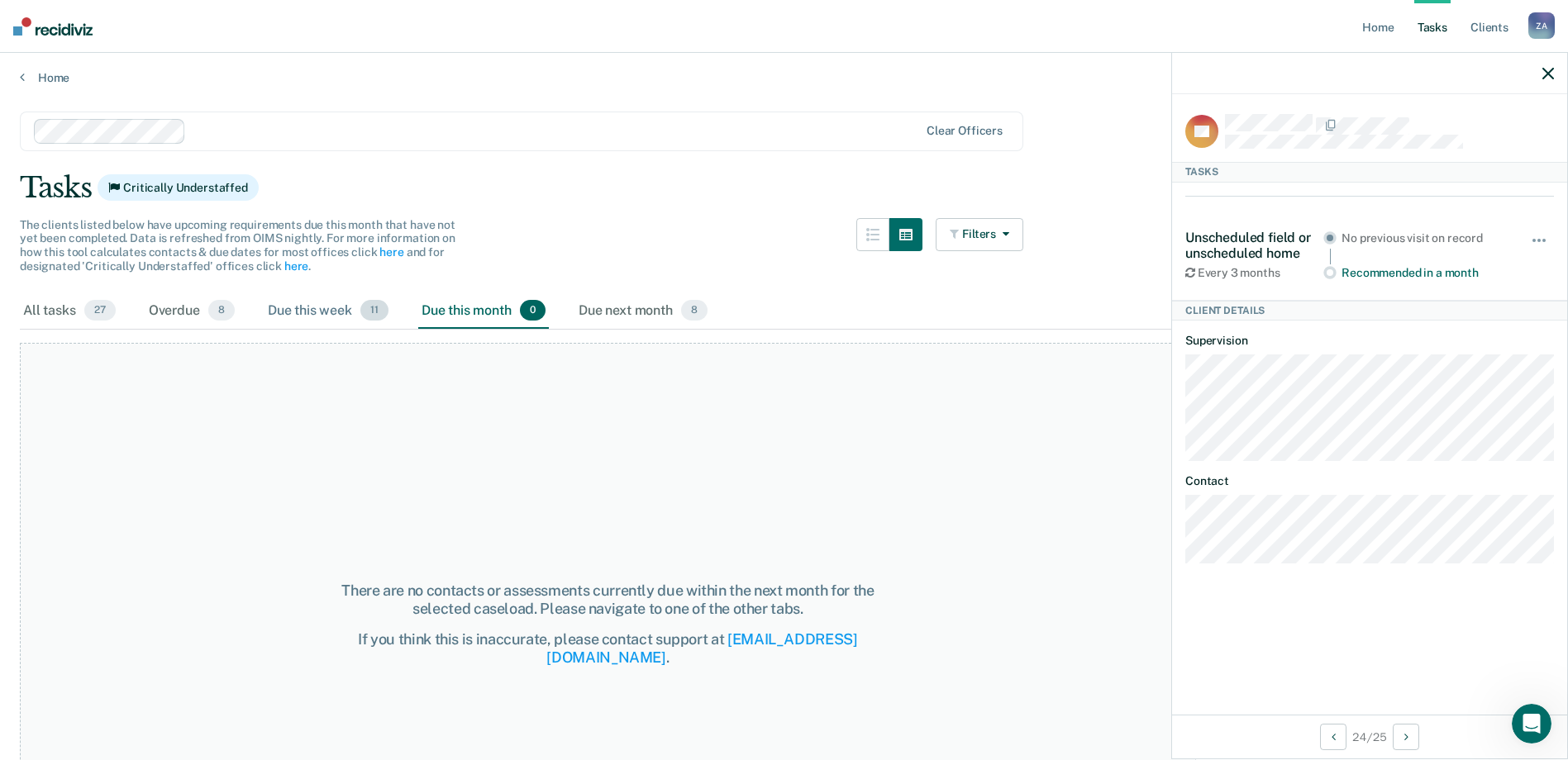 click on "Due this week 11" at bounding box center [328, 311] 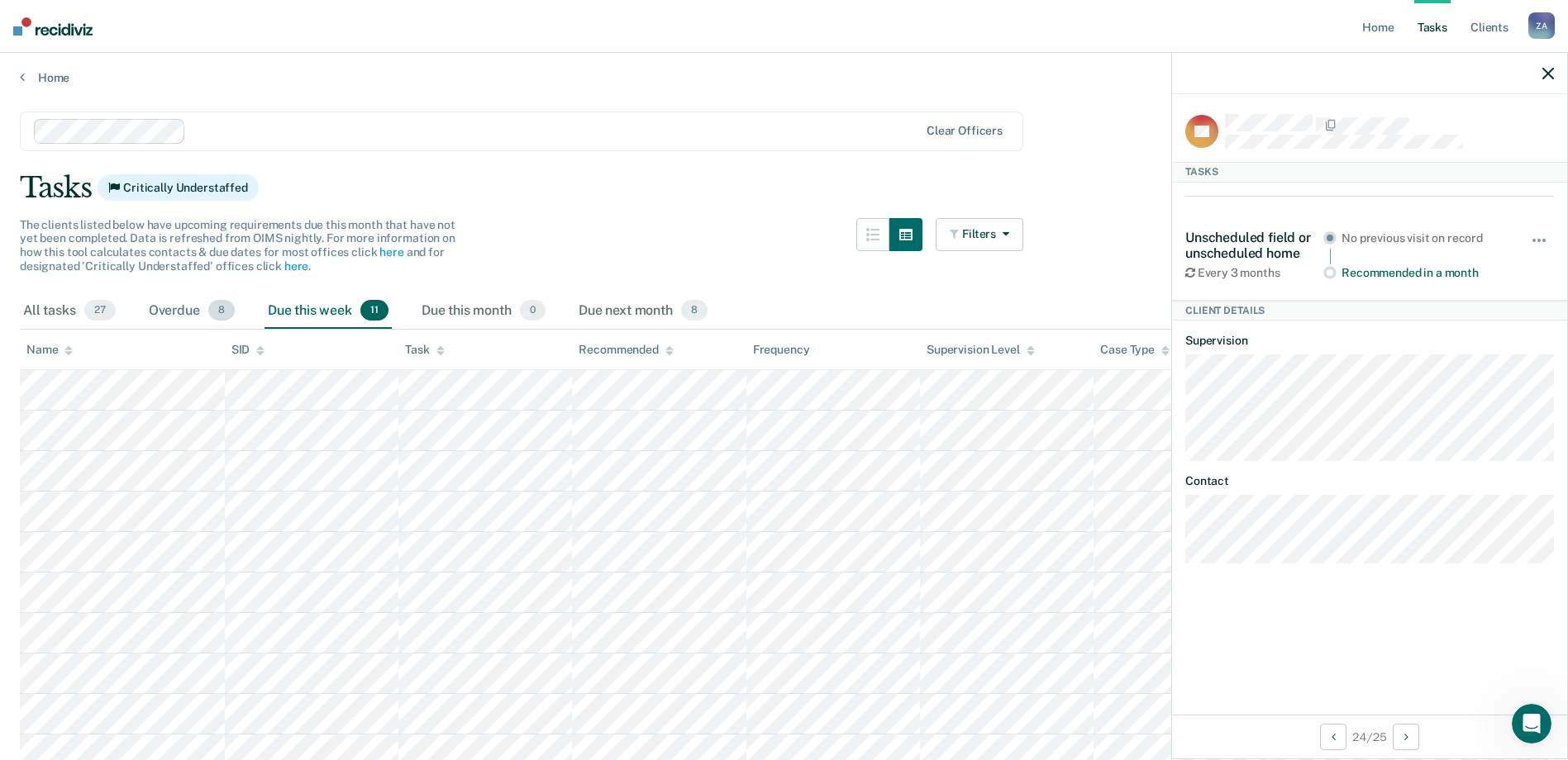 click on "8" at bounding box center (222, 311) 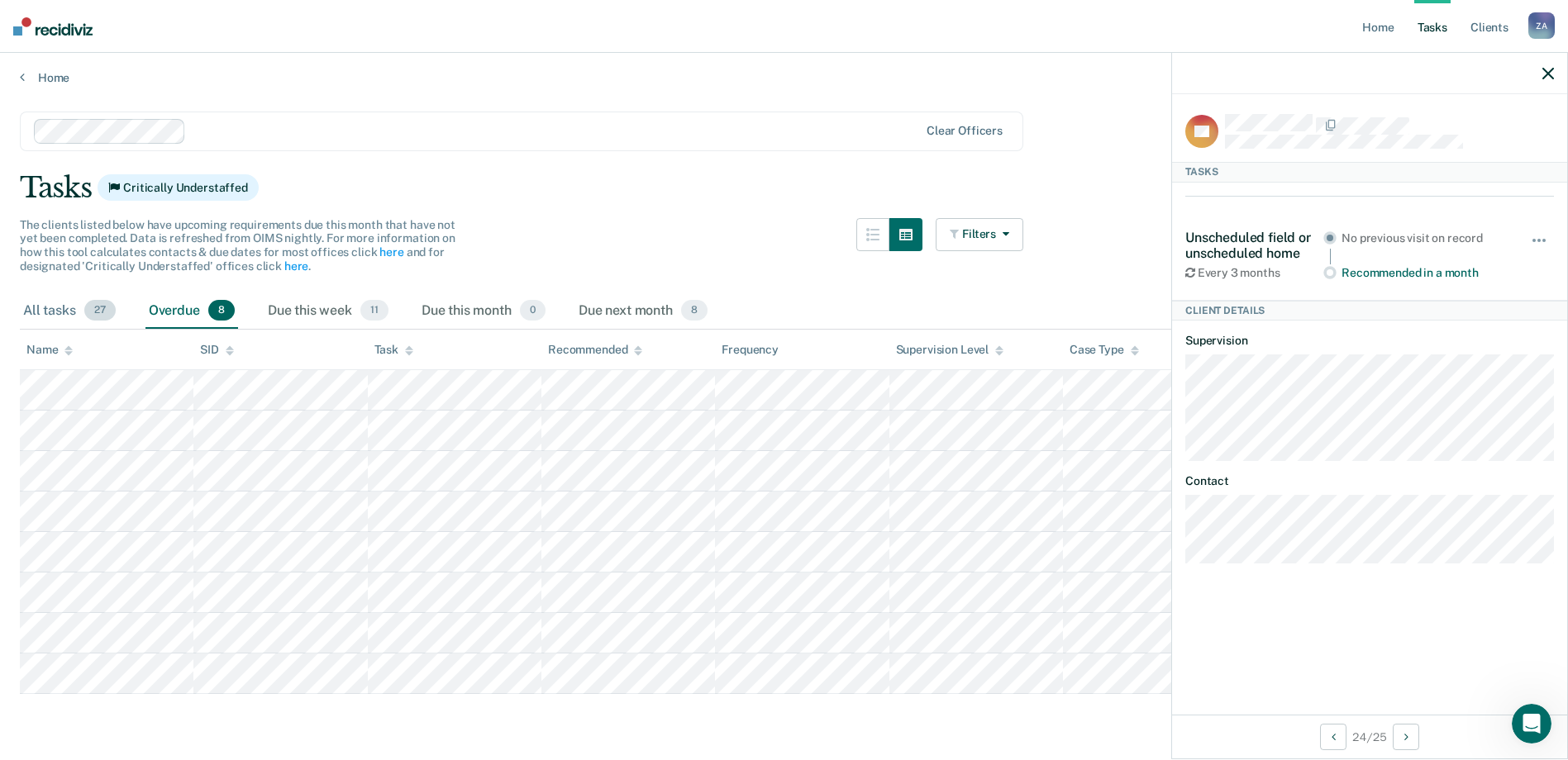 click on "27" at bounding box center (100, 311) 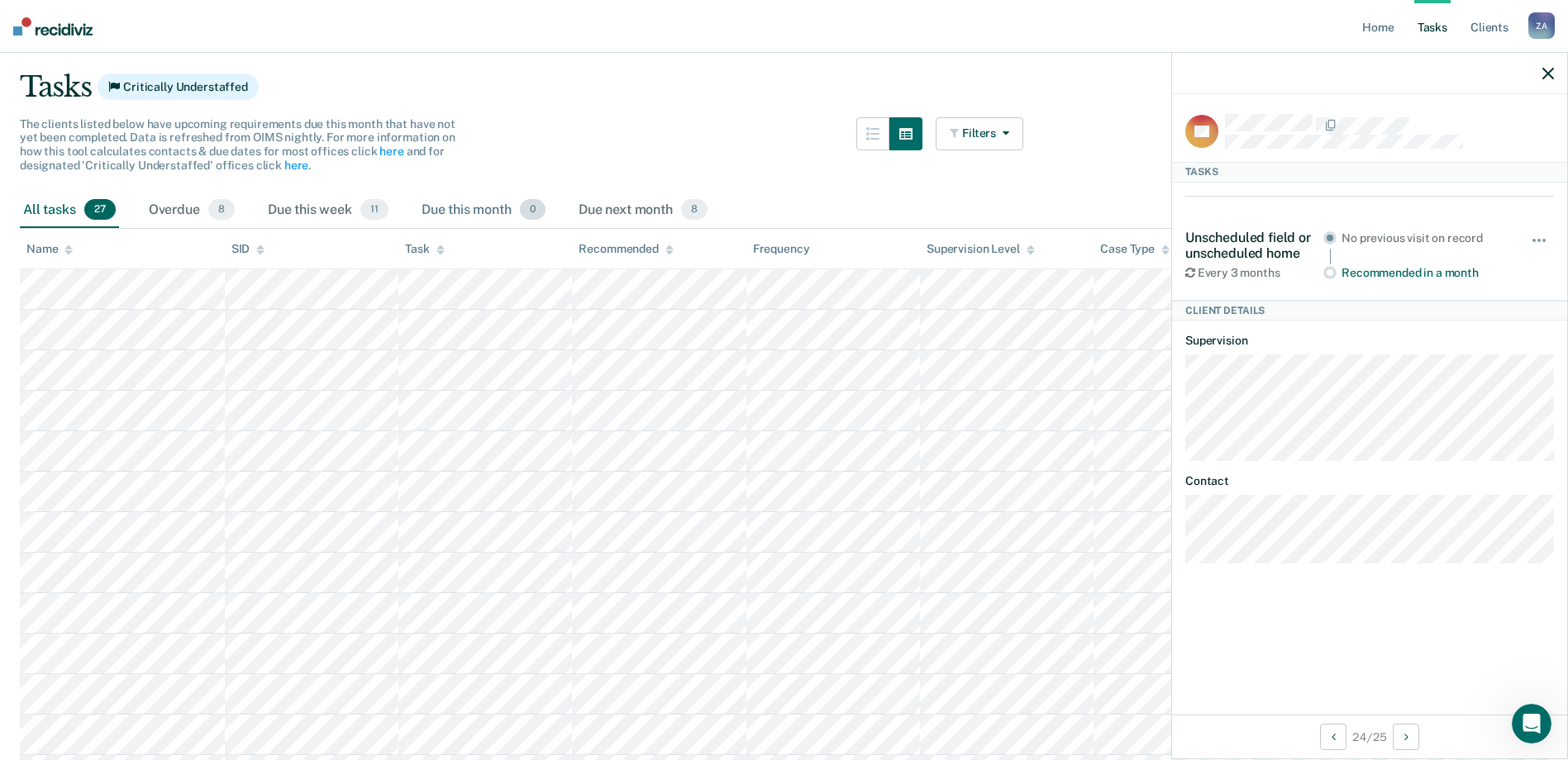scroll, scrollTop: 0, scrollLeft: 0, axis: both 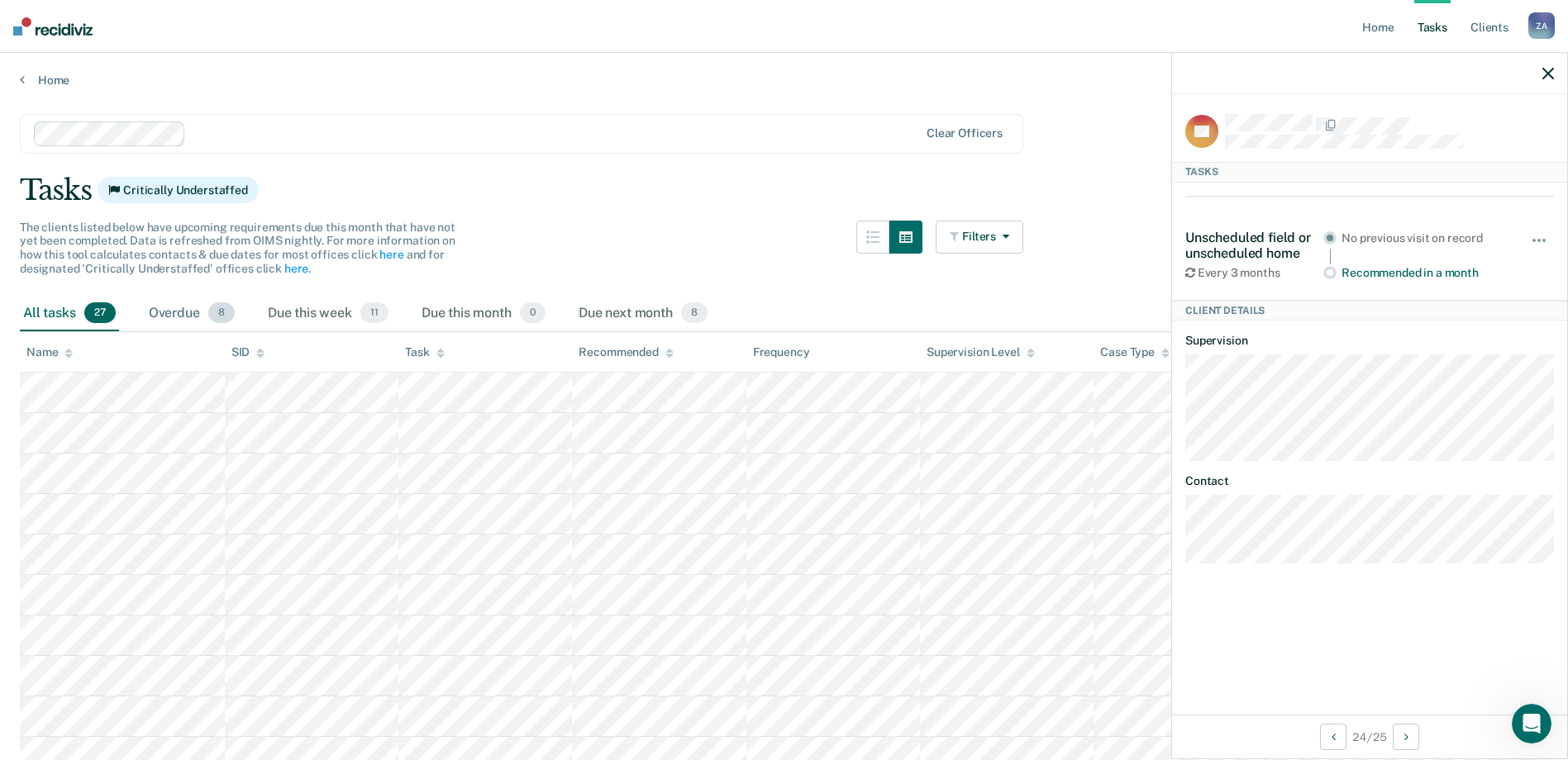 click on "Overdue 8" at bounding box center (192, 314) 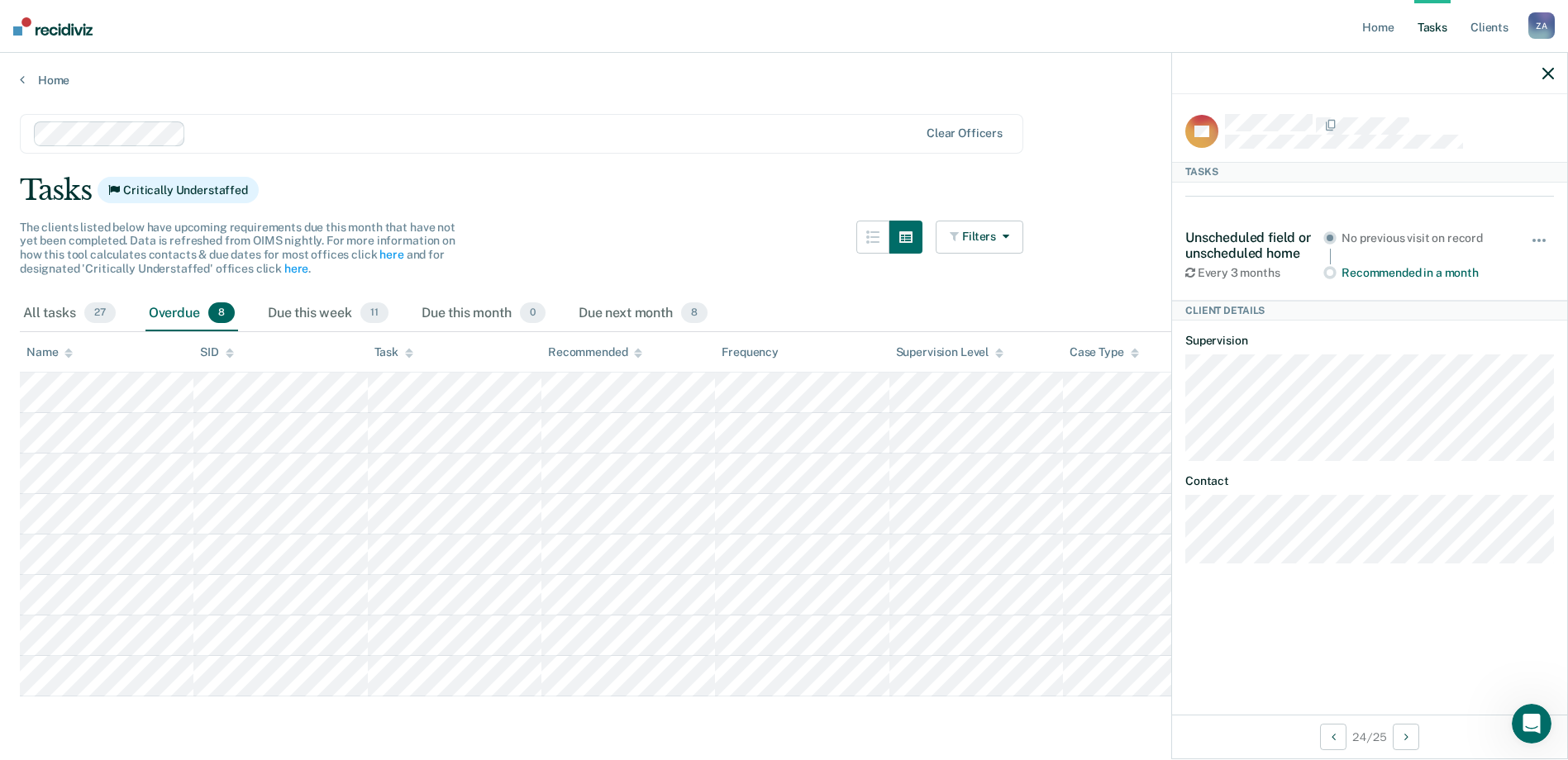 scroll, scrollTop: 2, scrollLeft: 0, axis: vertical 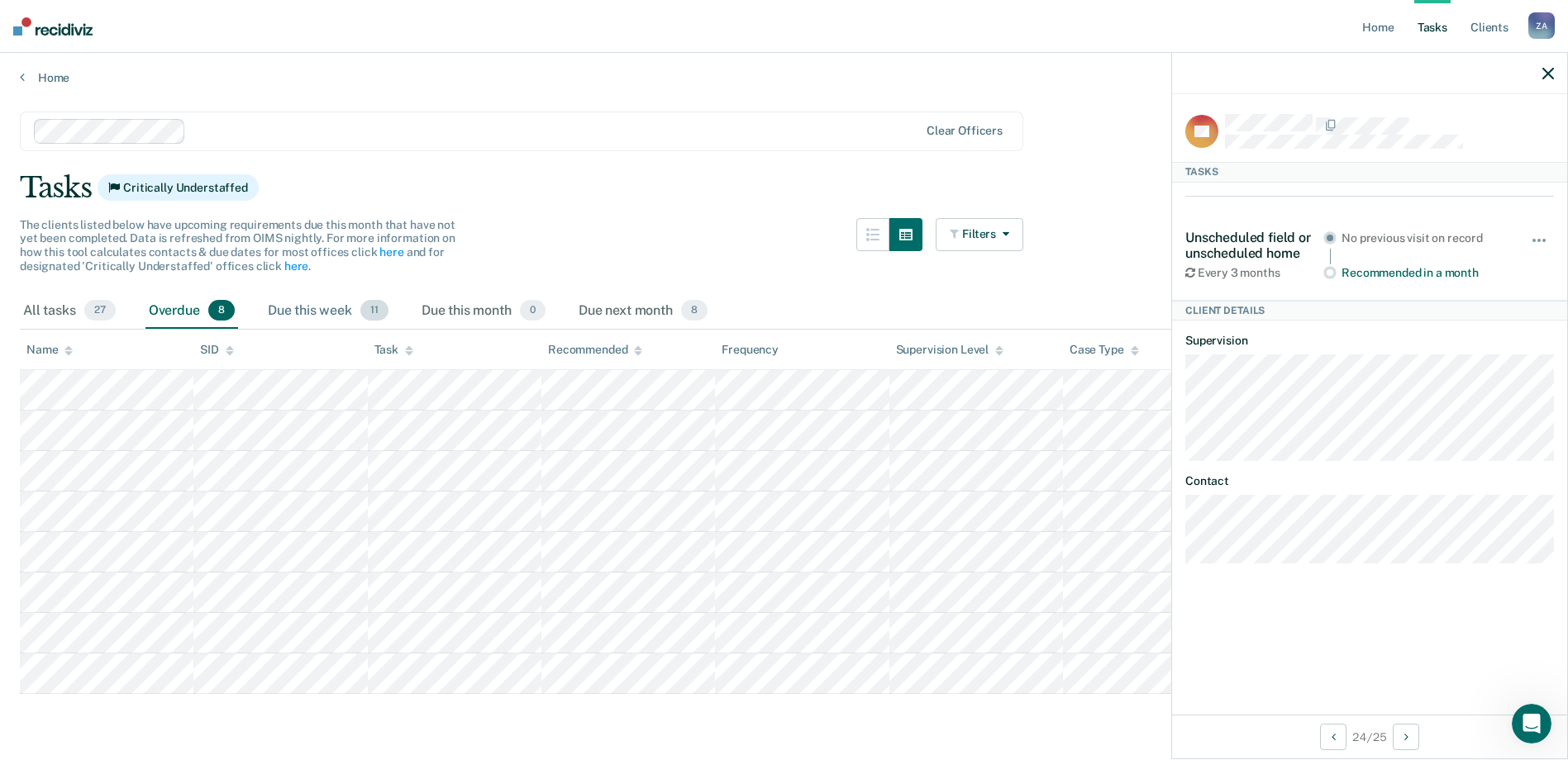 click on "Due this week 11" at bounding box center [328, 311] 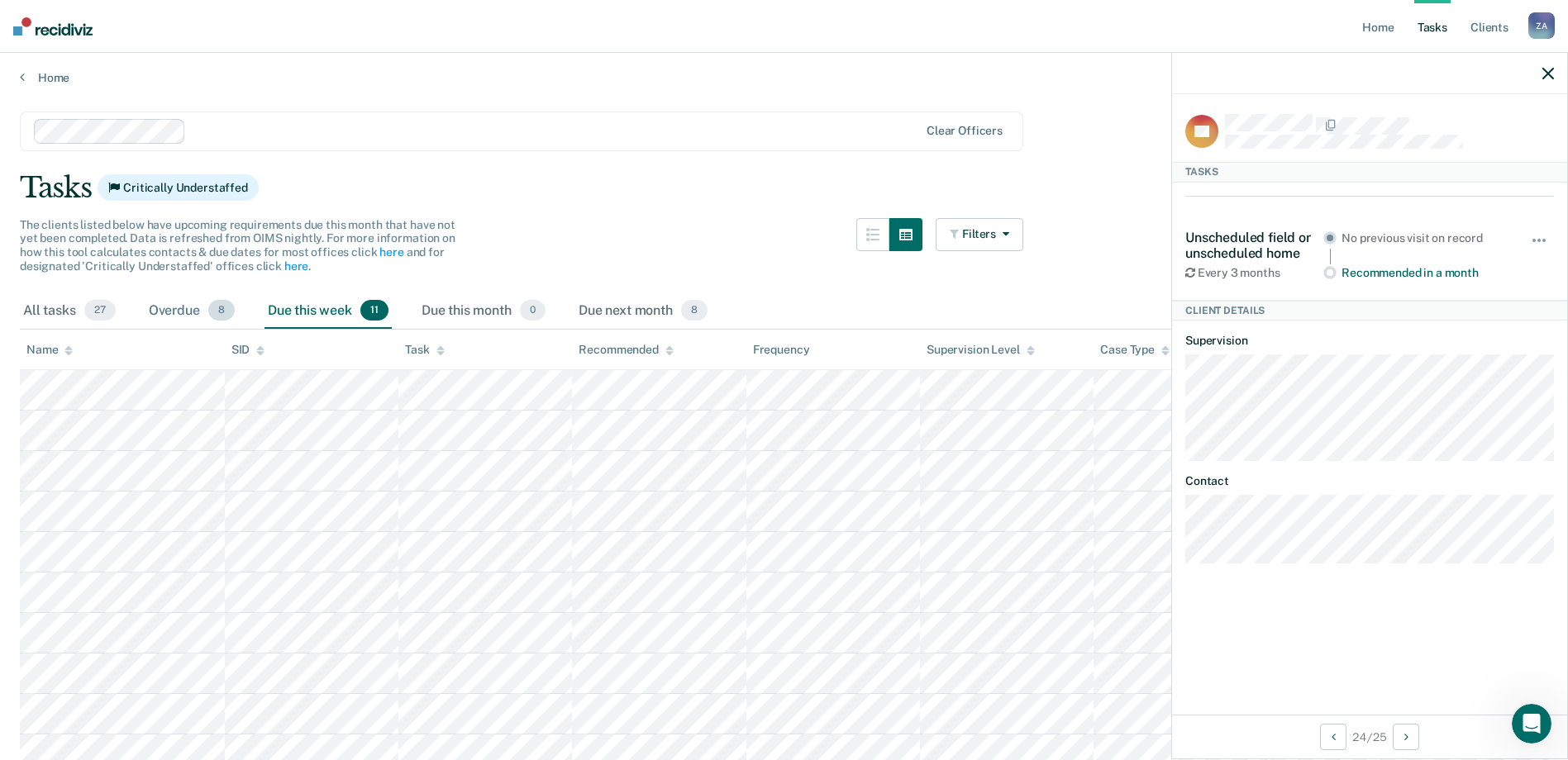 click on "8" at bounding box center (222, 311) 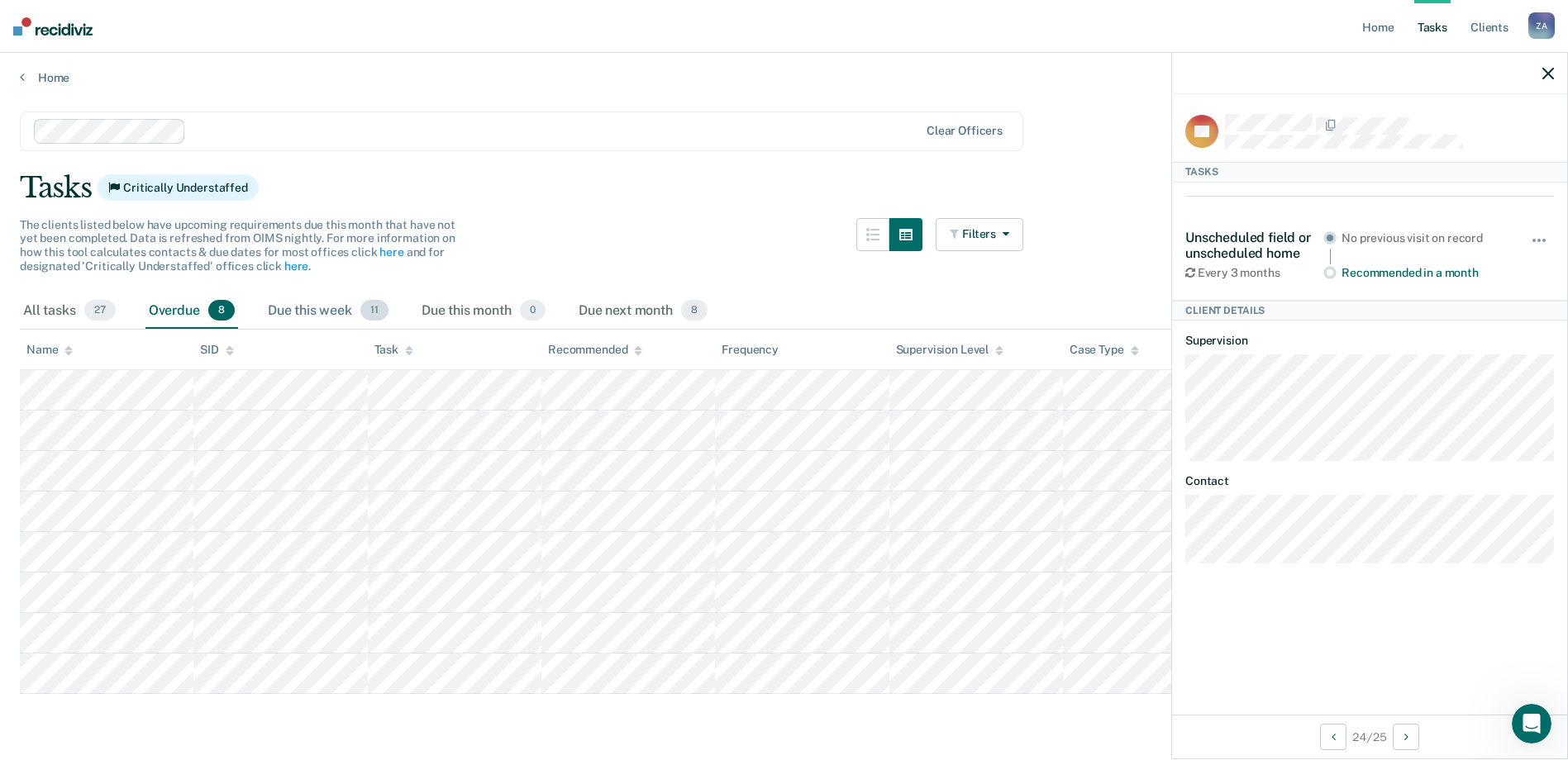 click on "Due this week 11" at bounding box center (328, 311) 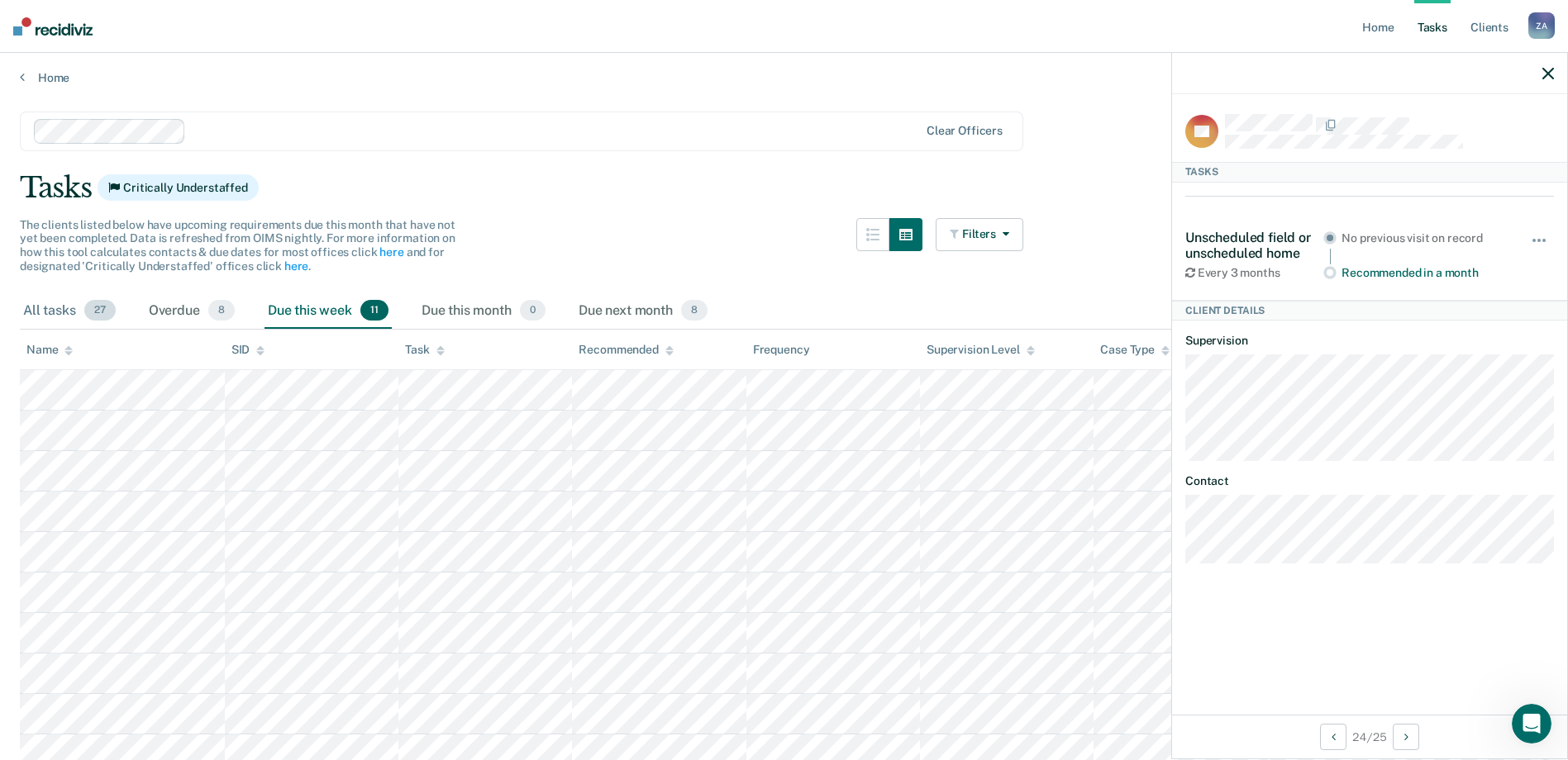 click on "All tasks 27" at bounding box center [69, 311] 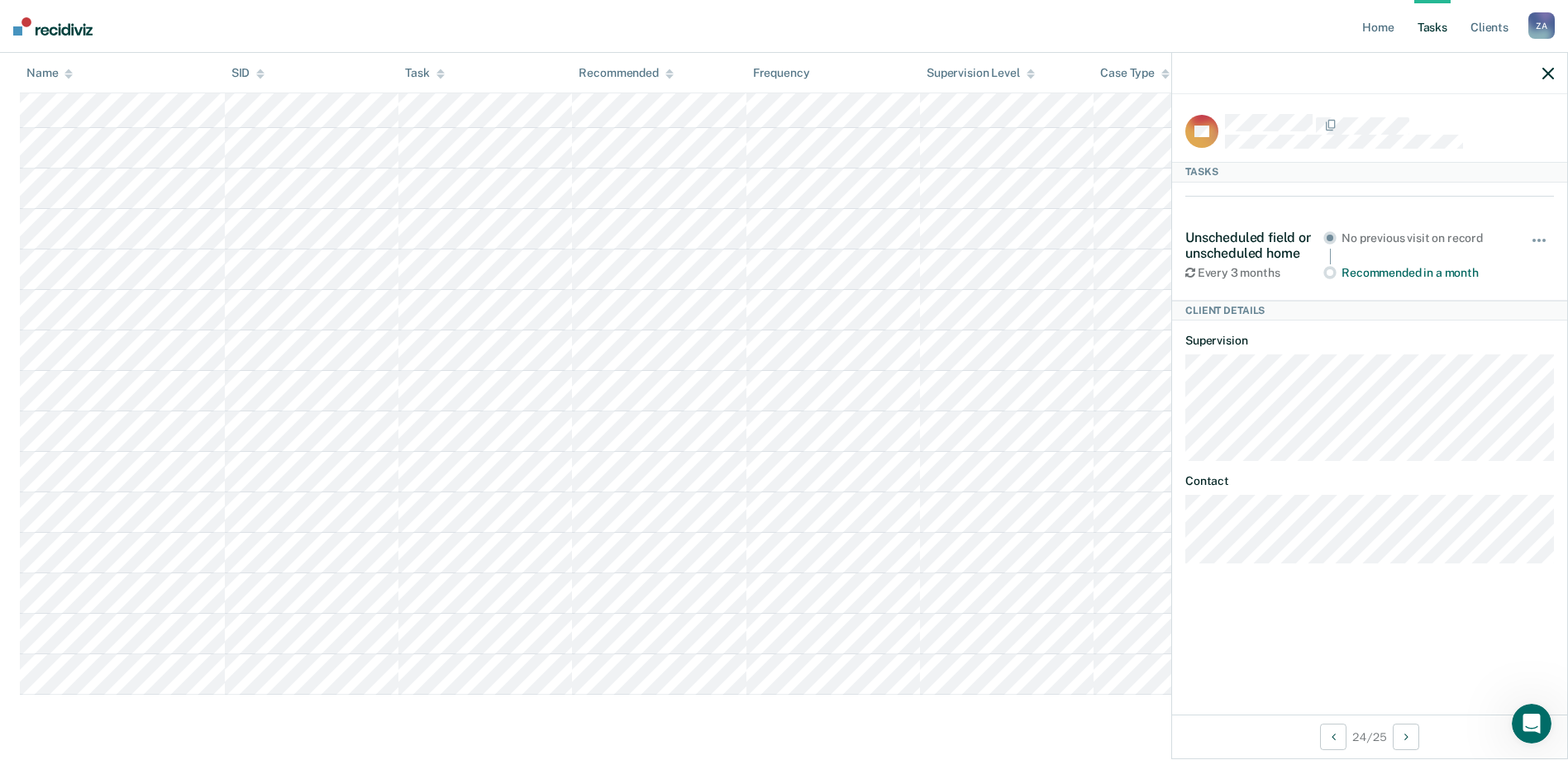 scroll, scrollTop: 772, scrollLeft: 0, axis: vertical 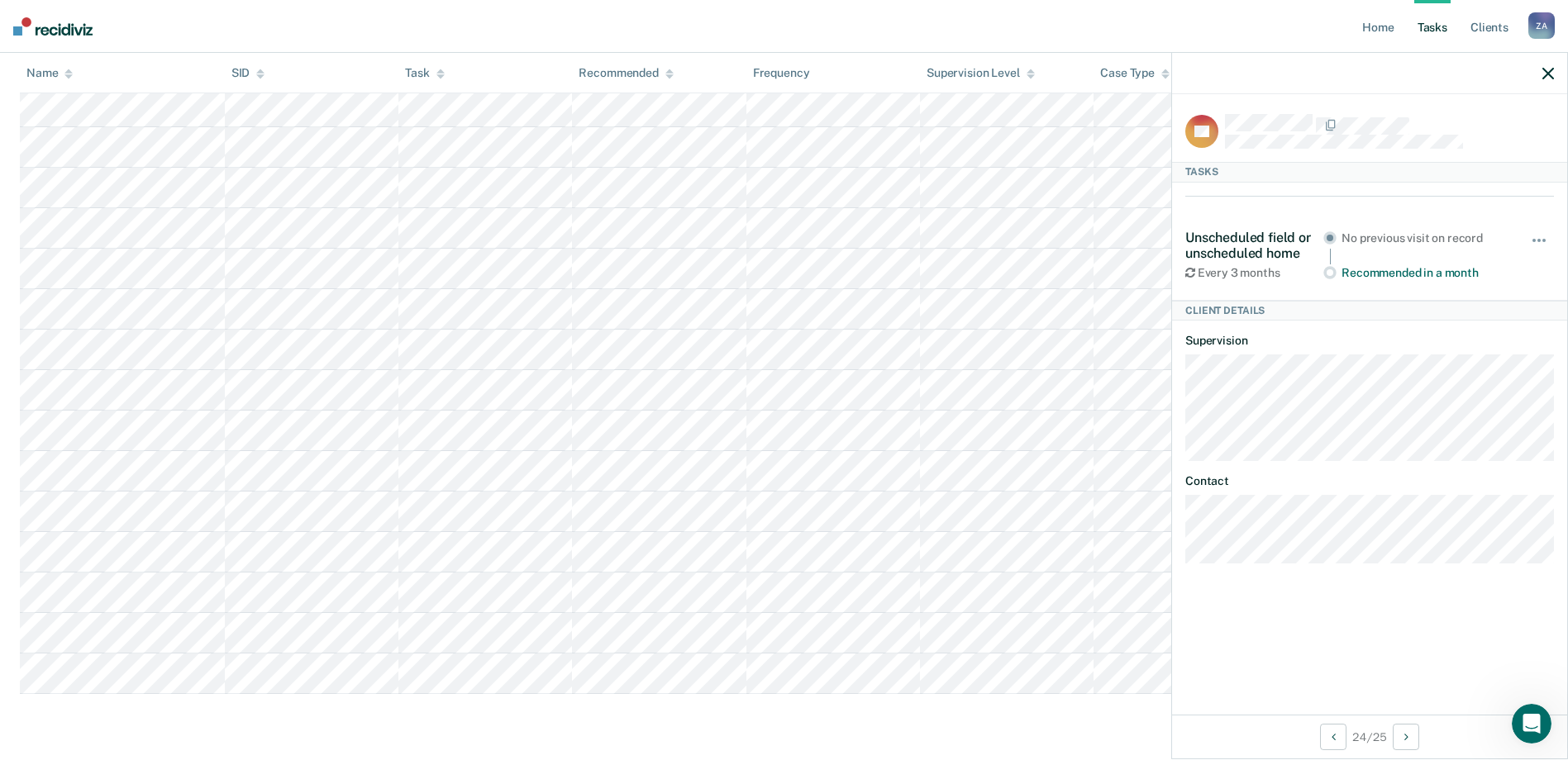 click 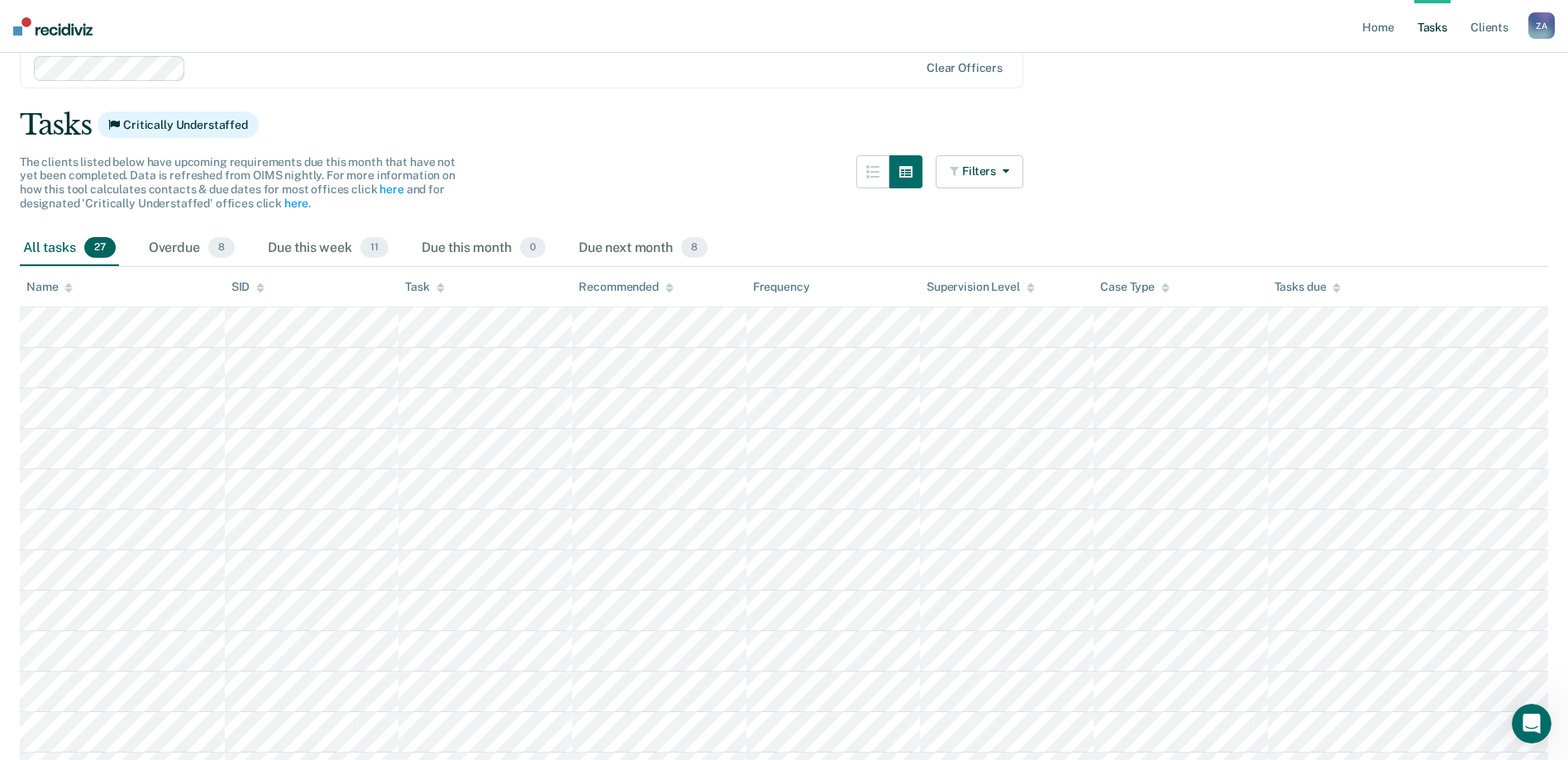 scroll, scrollTop: 0, scrollLeft: 0, axis: both 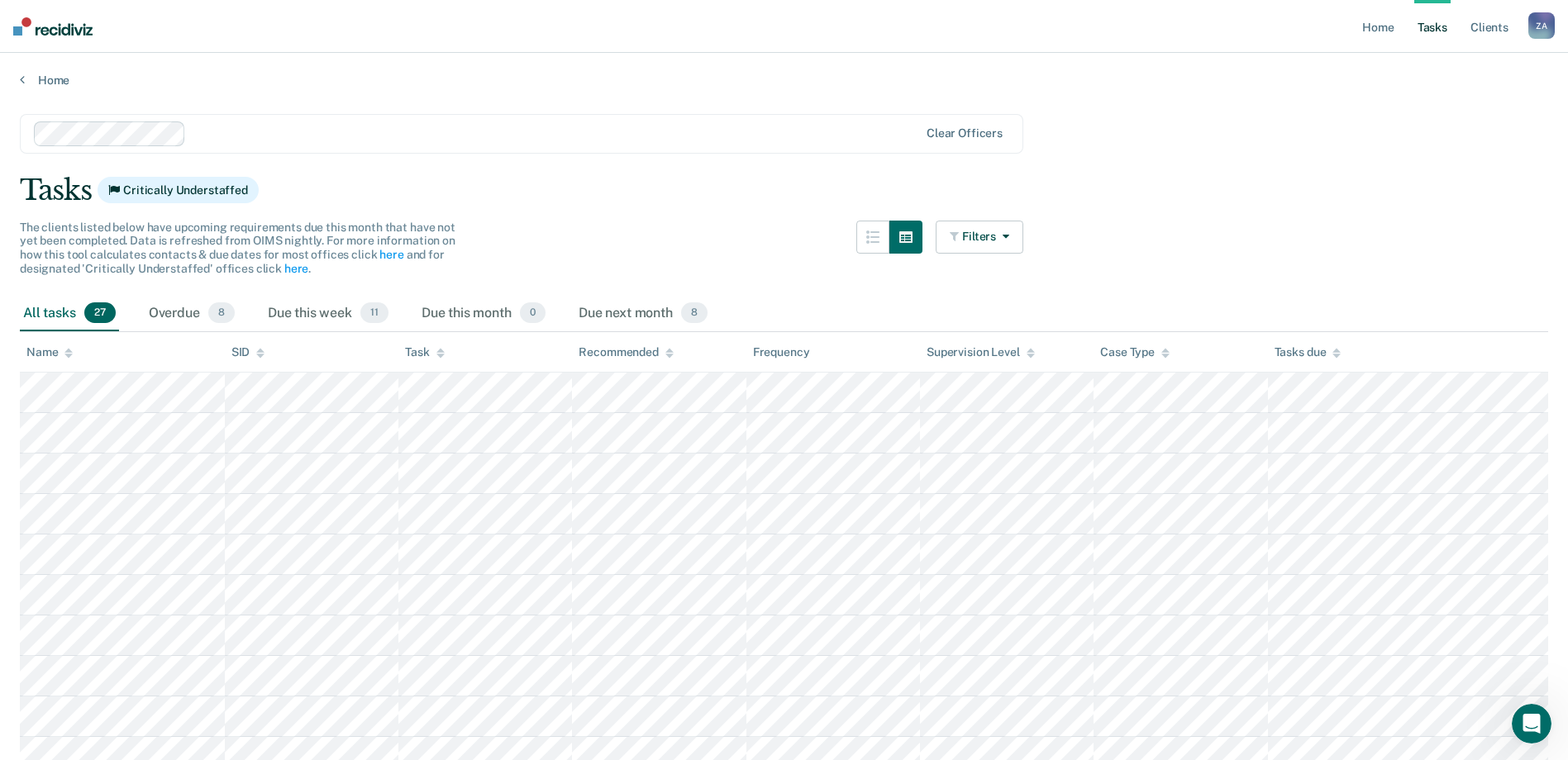 click on "Tasks due" at bounding box center [1308, 352] 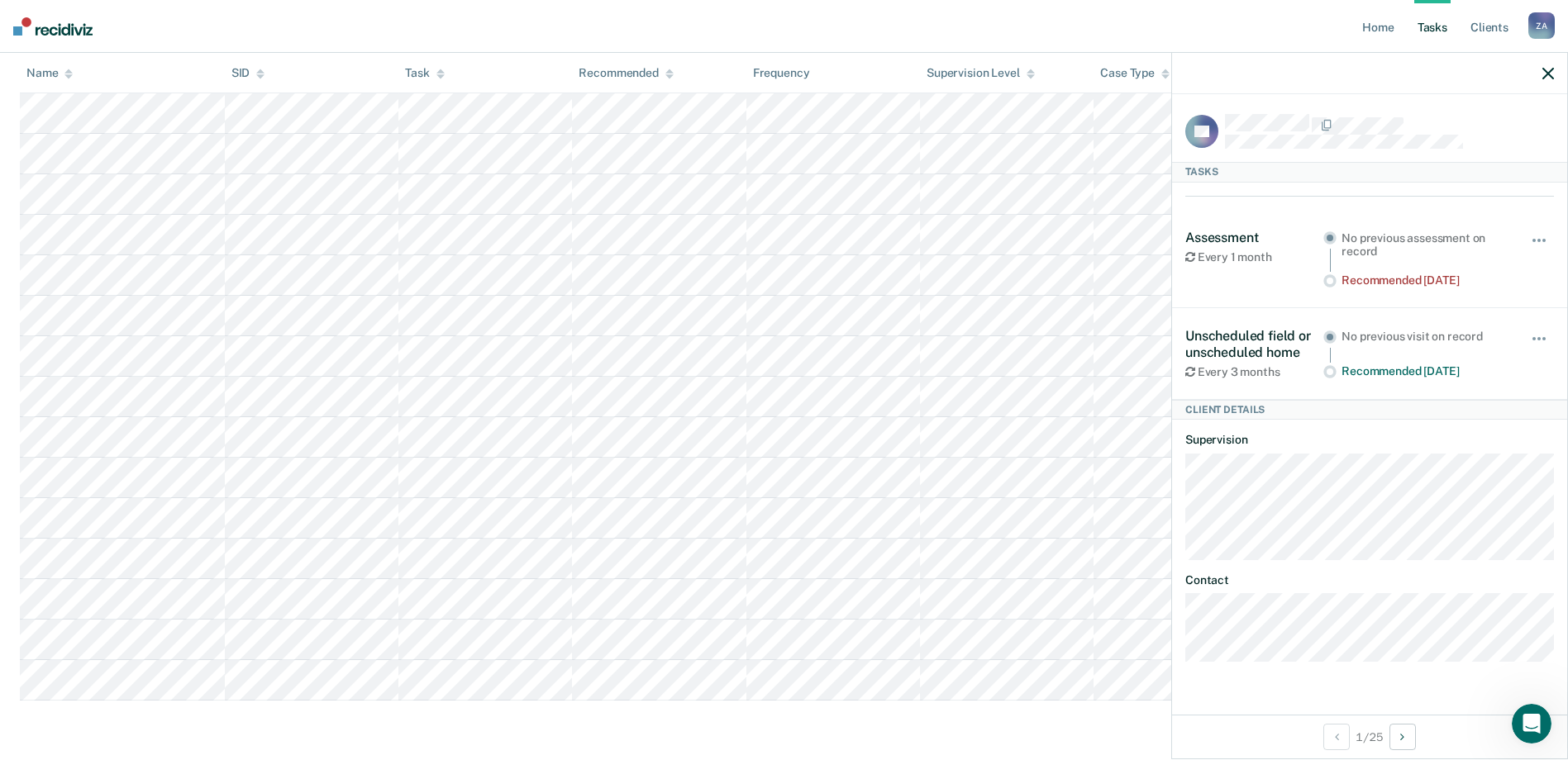 scroll, scrollTop: 772, scrollLeft: 0, axis: vertical 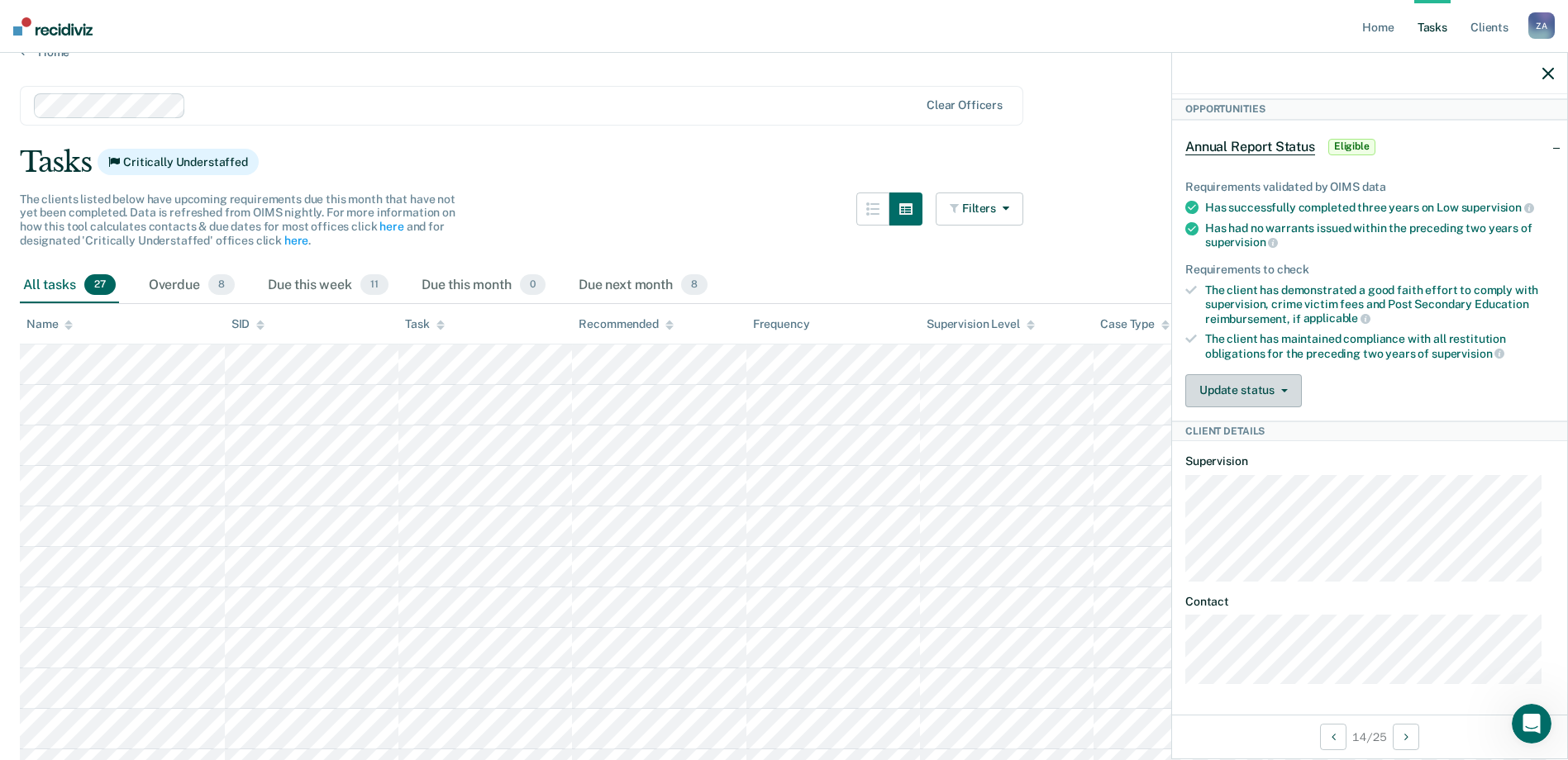 click on "Update status" at bounding box center [1243, 391] 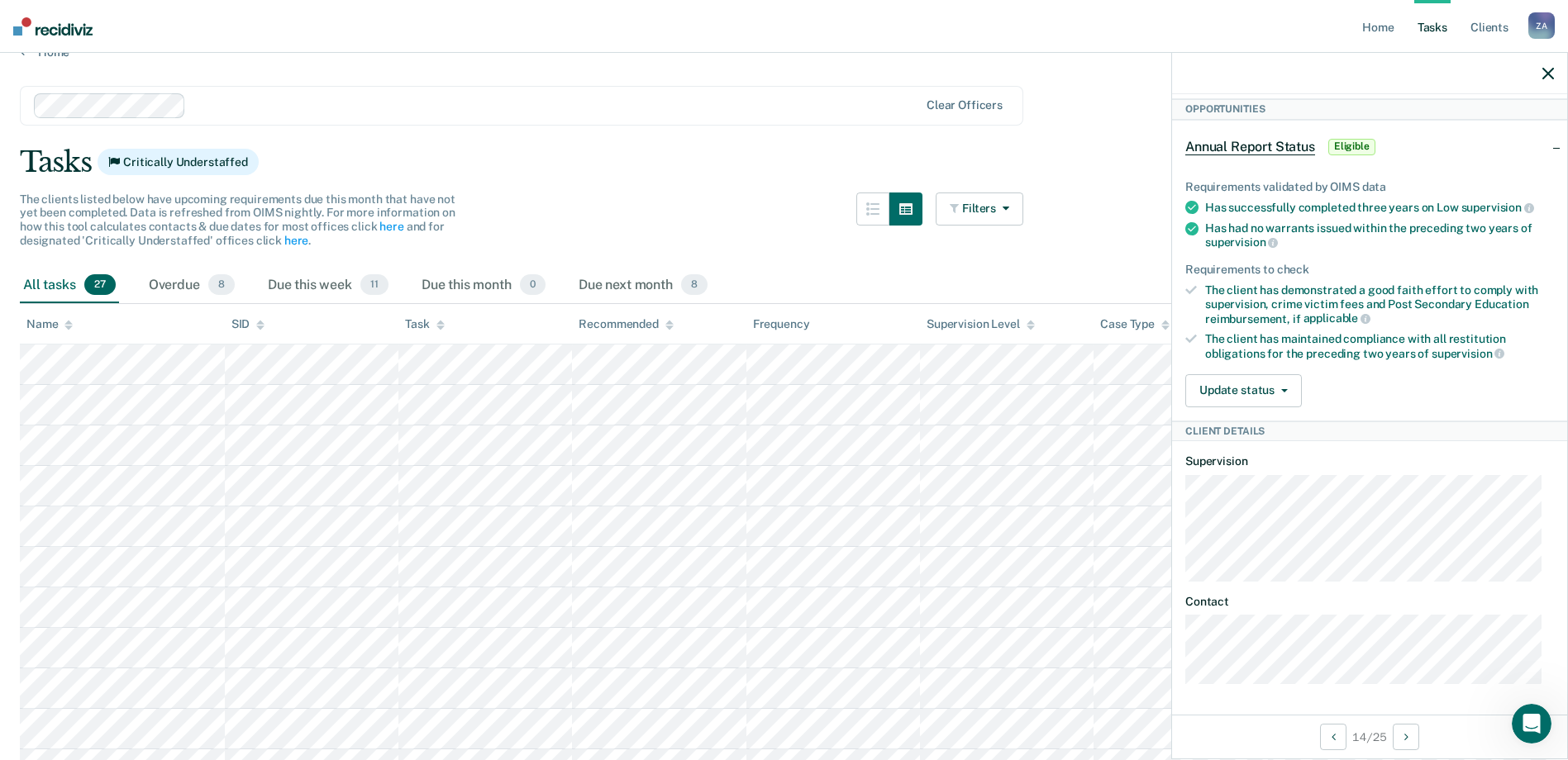 click on "Update status Mark Pending Mark Ineligible" at bounding box center (1370, 391) 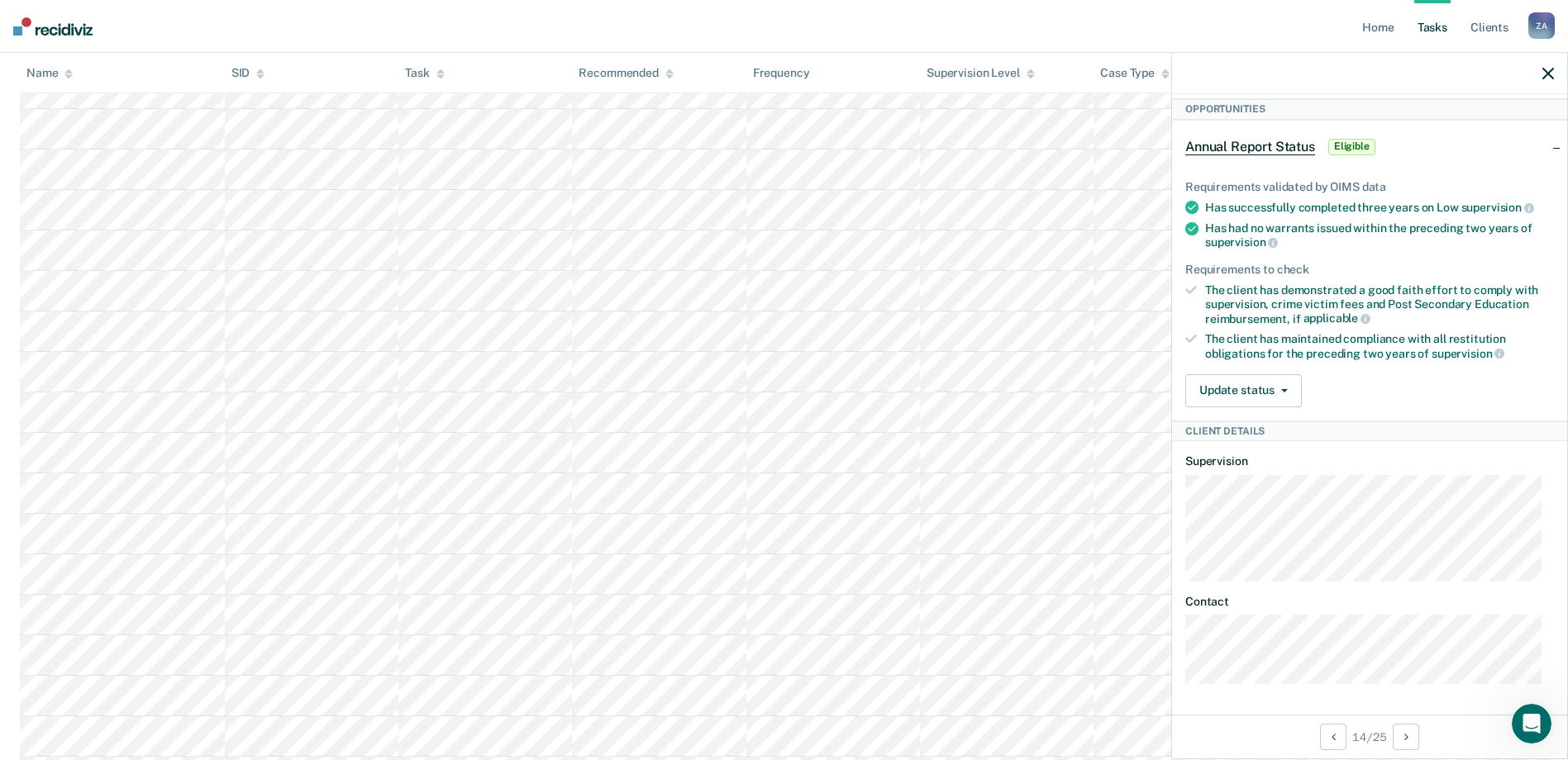 scroll, scrollTop: 193, scrollLeft: 0, axis: vertical 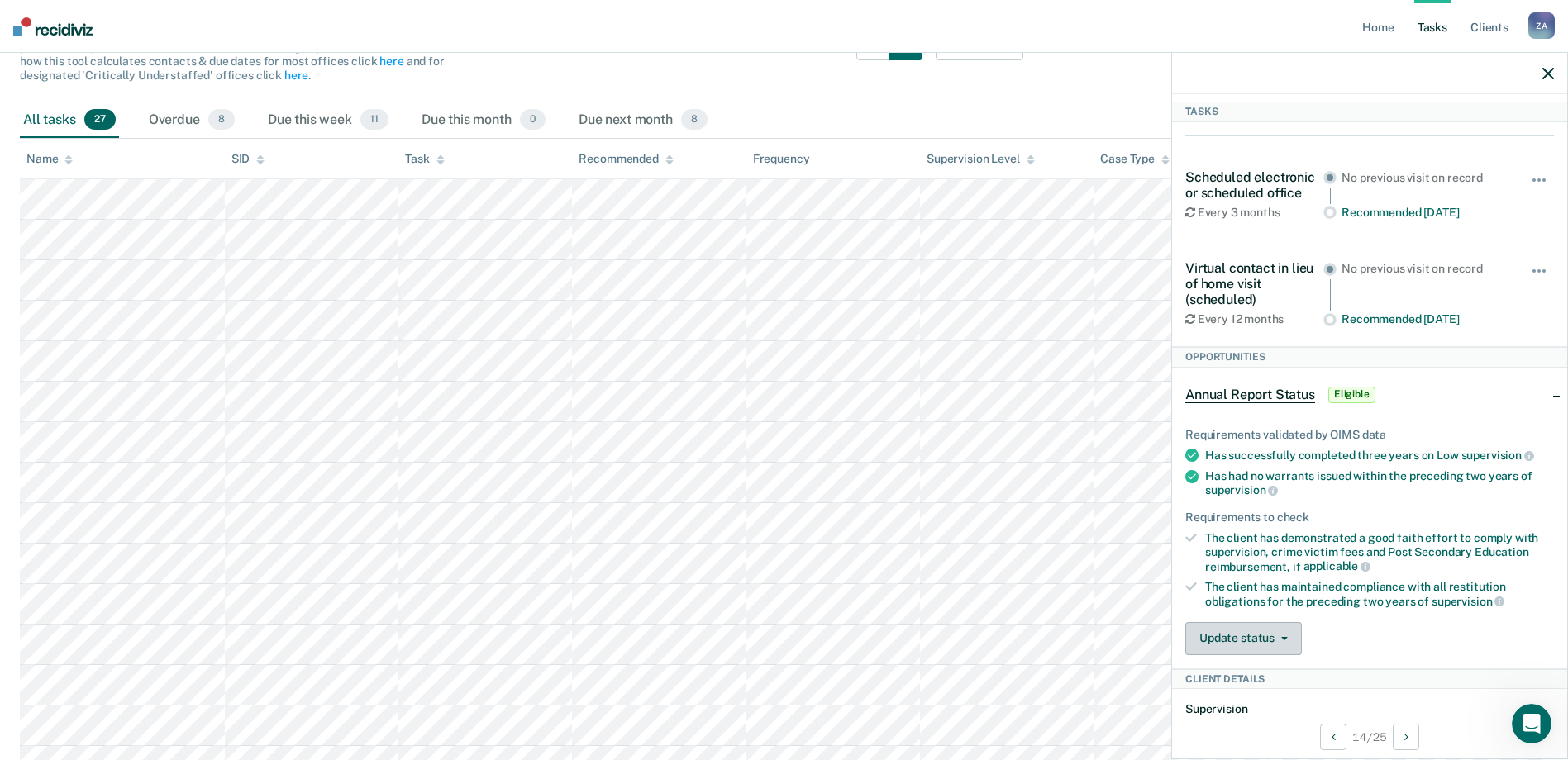 click on "Update status" at bounding box center [1243, 639] 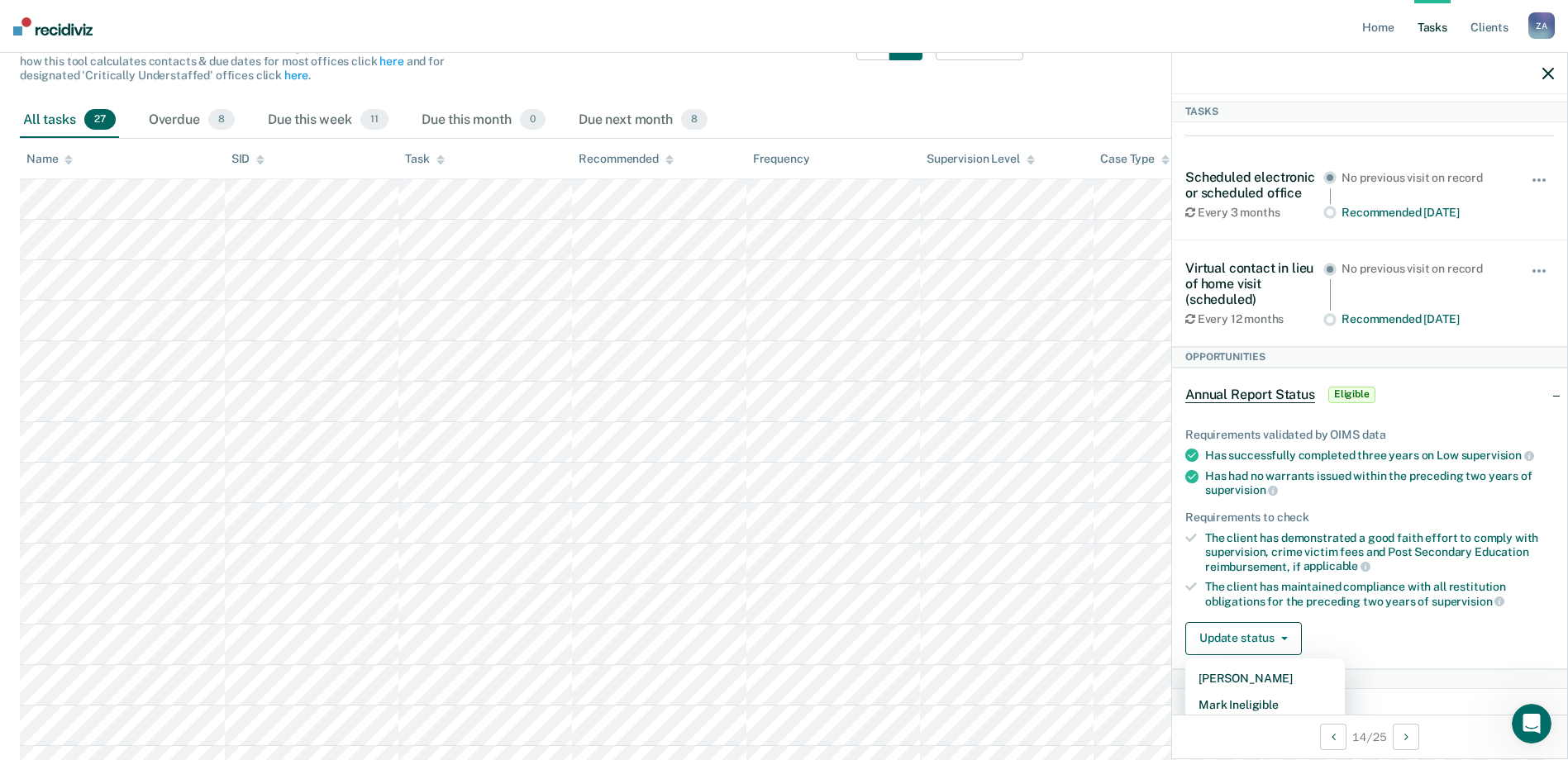 click on "Annual Report Status Eligible" at bounding box center [1370, 395] 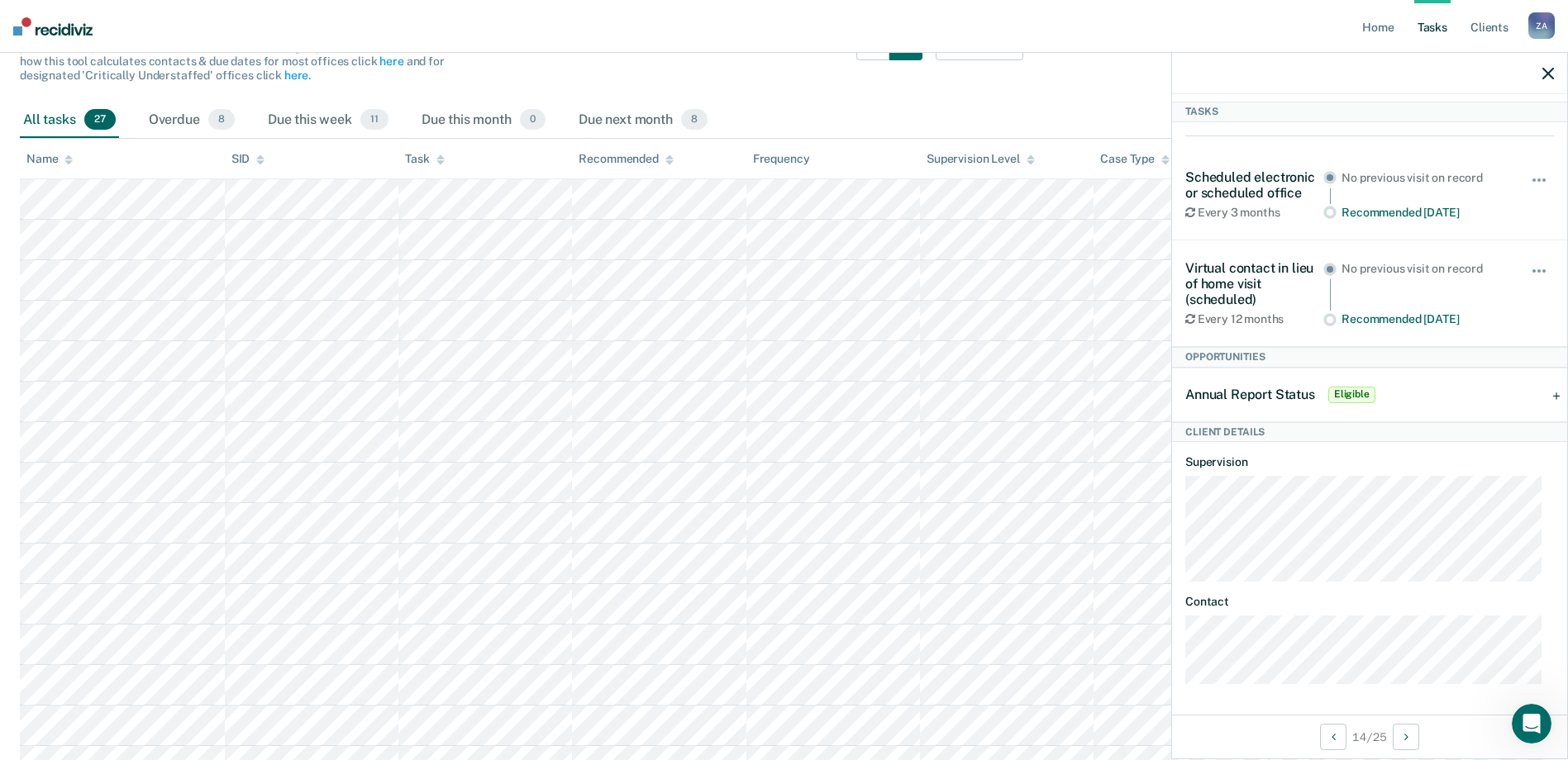 click on "Annual Report Status" at bounding box center [1250, 394] 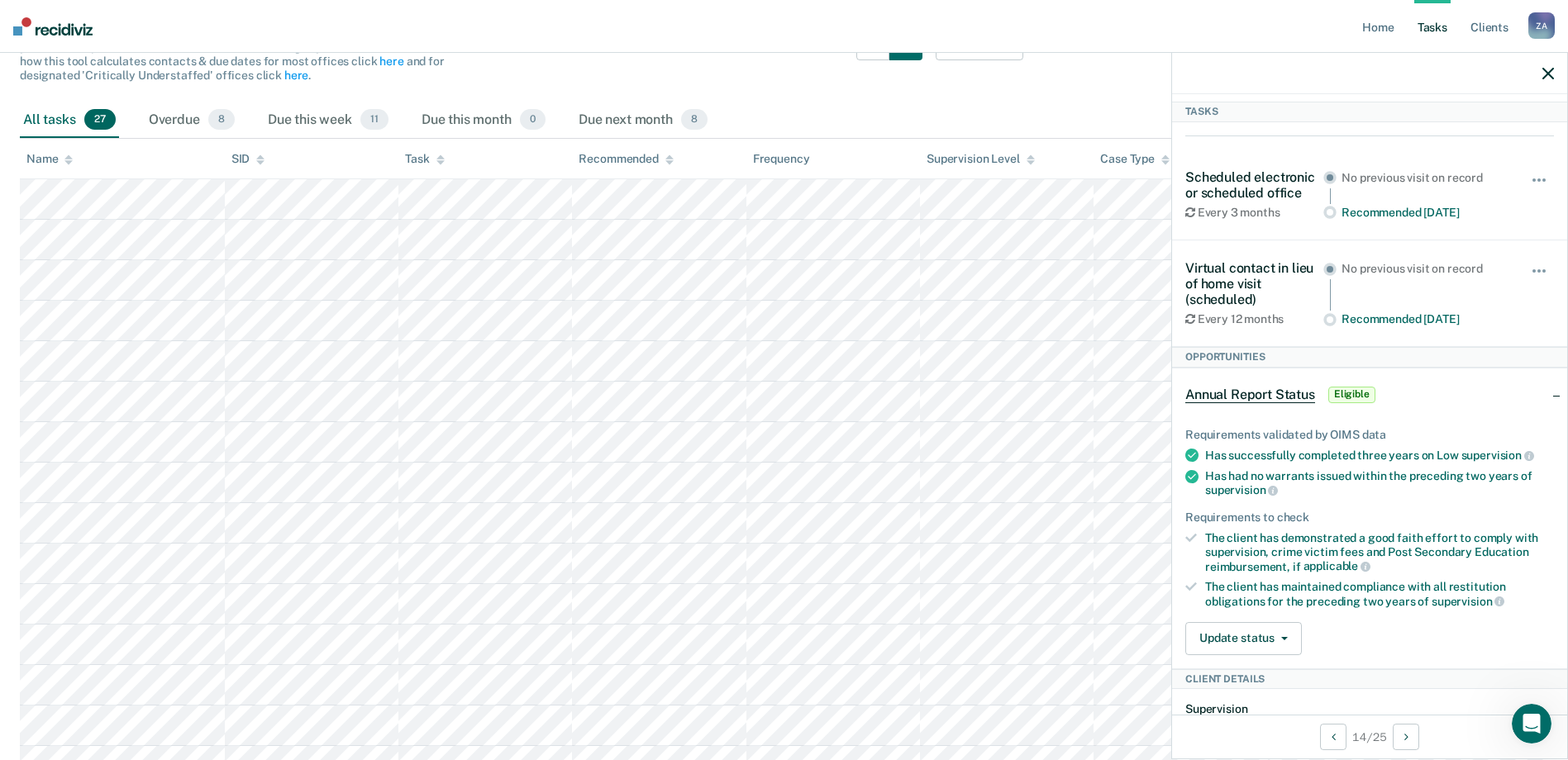 click at bounding box center [1370, 74] 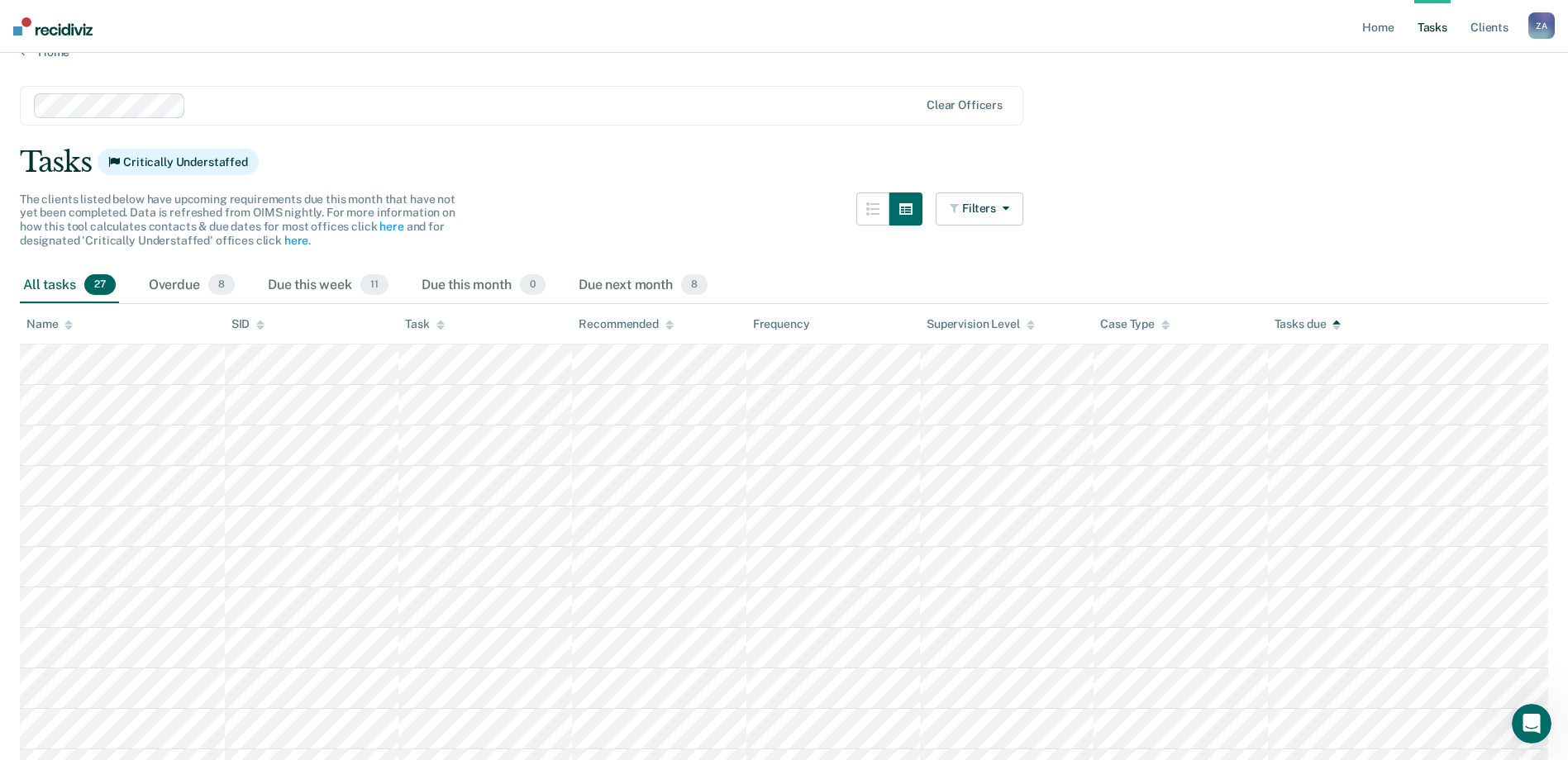 scroll, scrollTop: 0, scrollLeft: 0, axis: both 